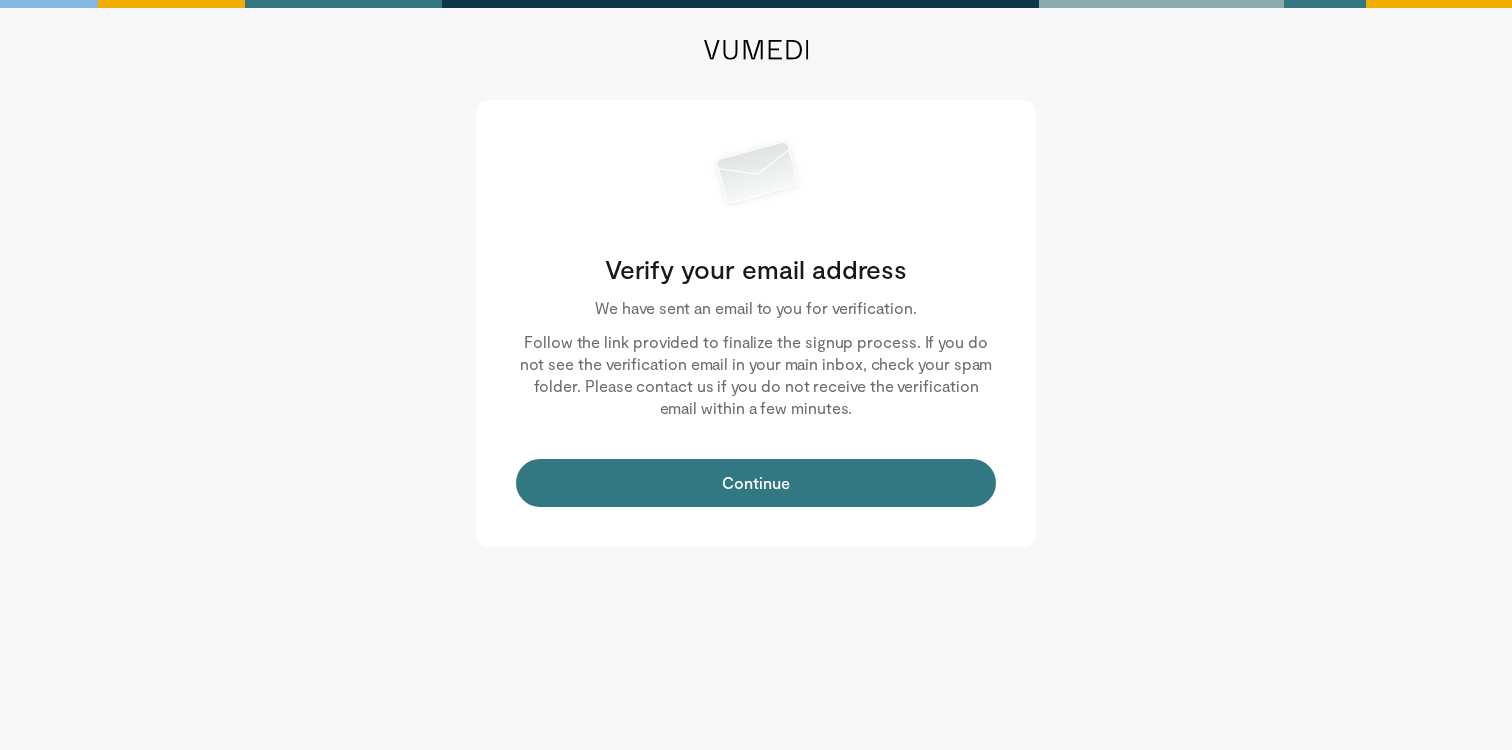 scroll, scrollTop: 0, scrollLeft: 0, axis: both 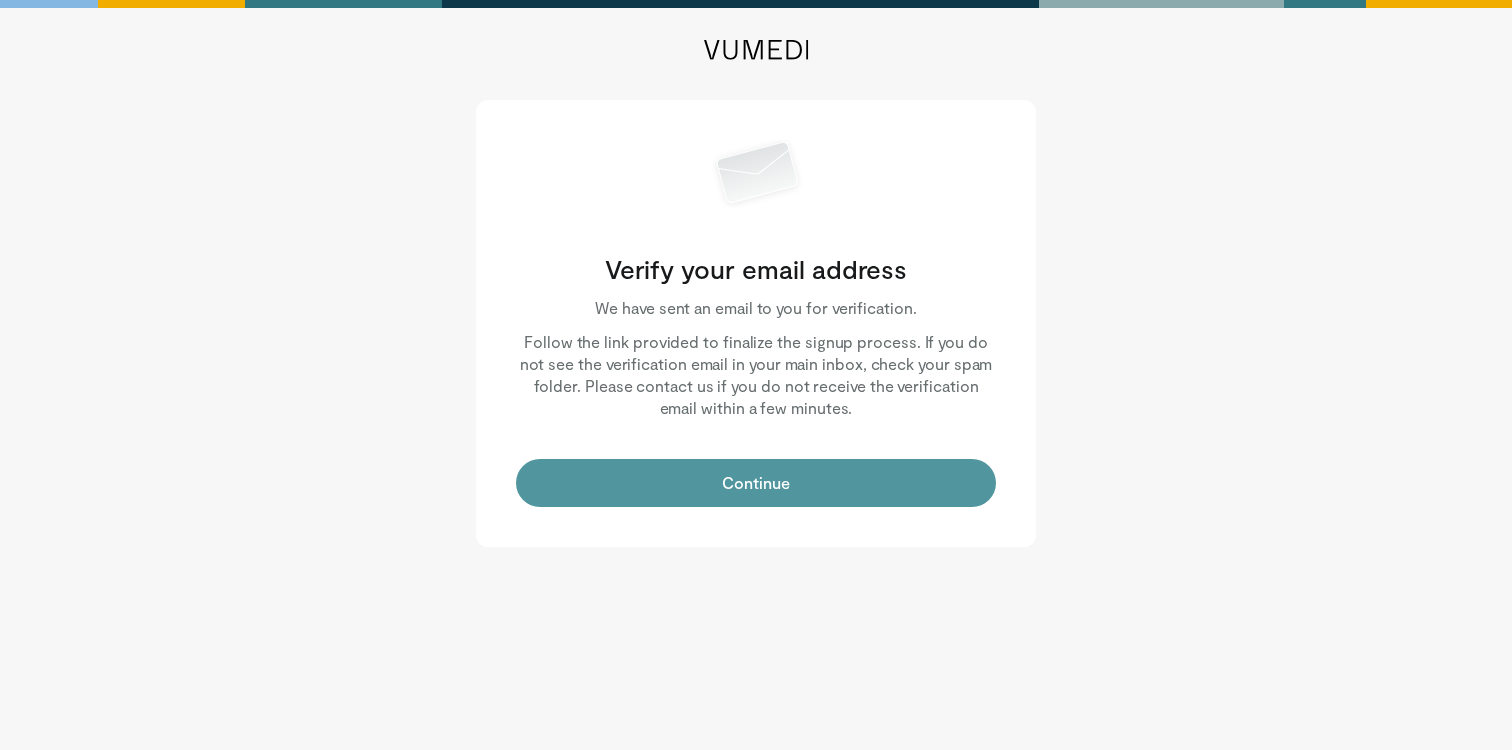 click on "Continue" at bounding box center [756, 483] 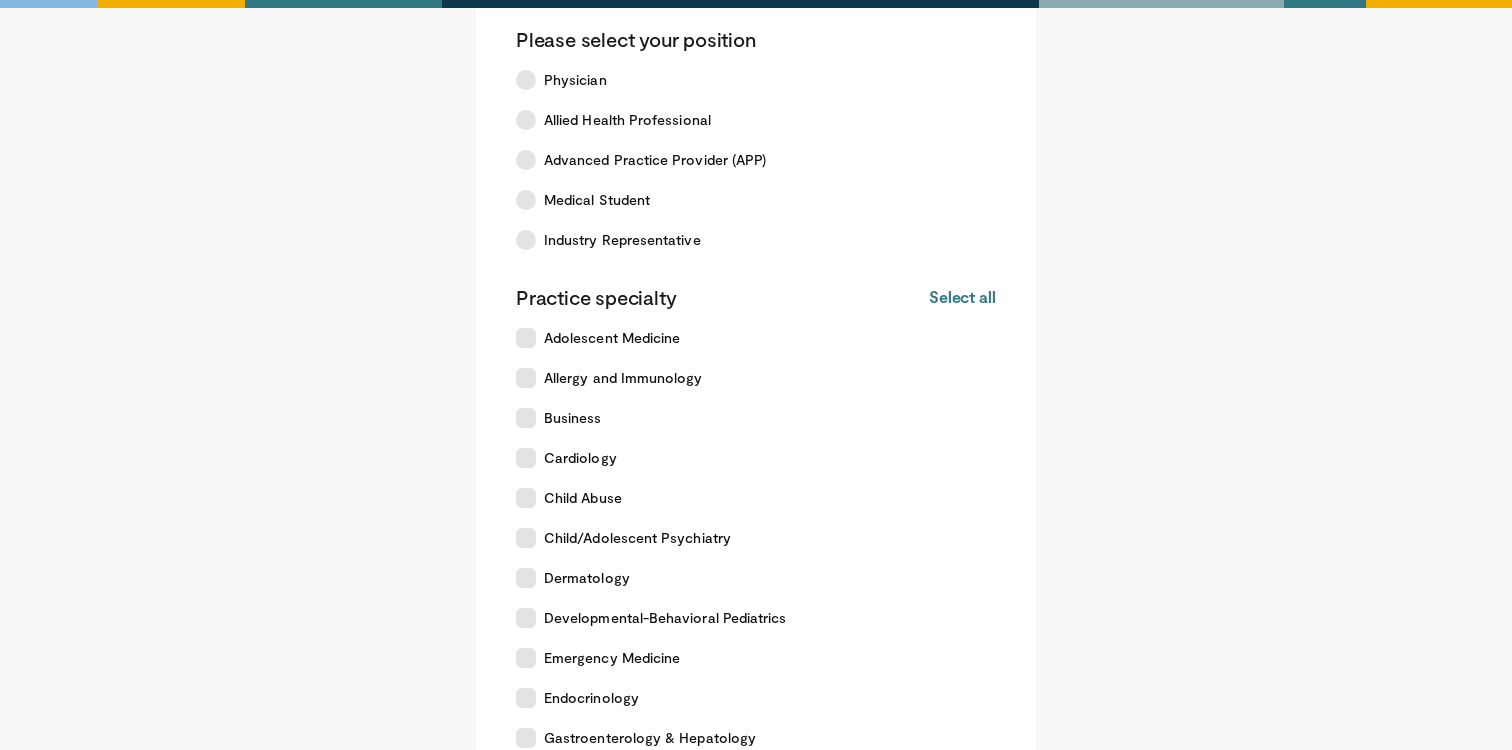 scroll, scrollTop: 142, scrollLeft: 0, axis: vertical 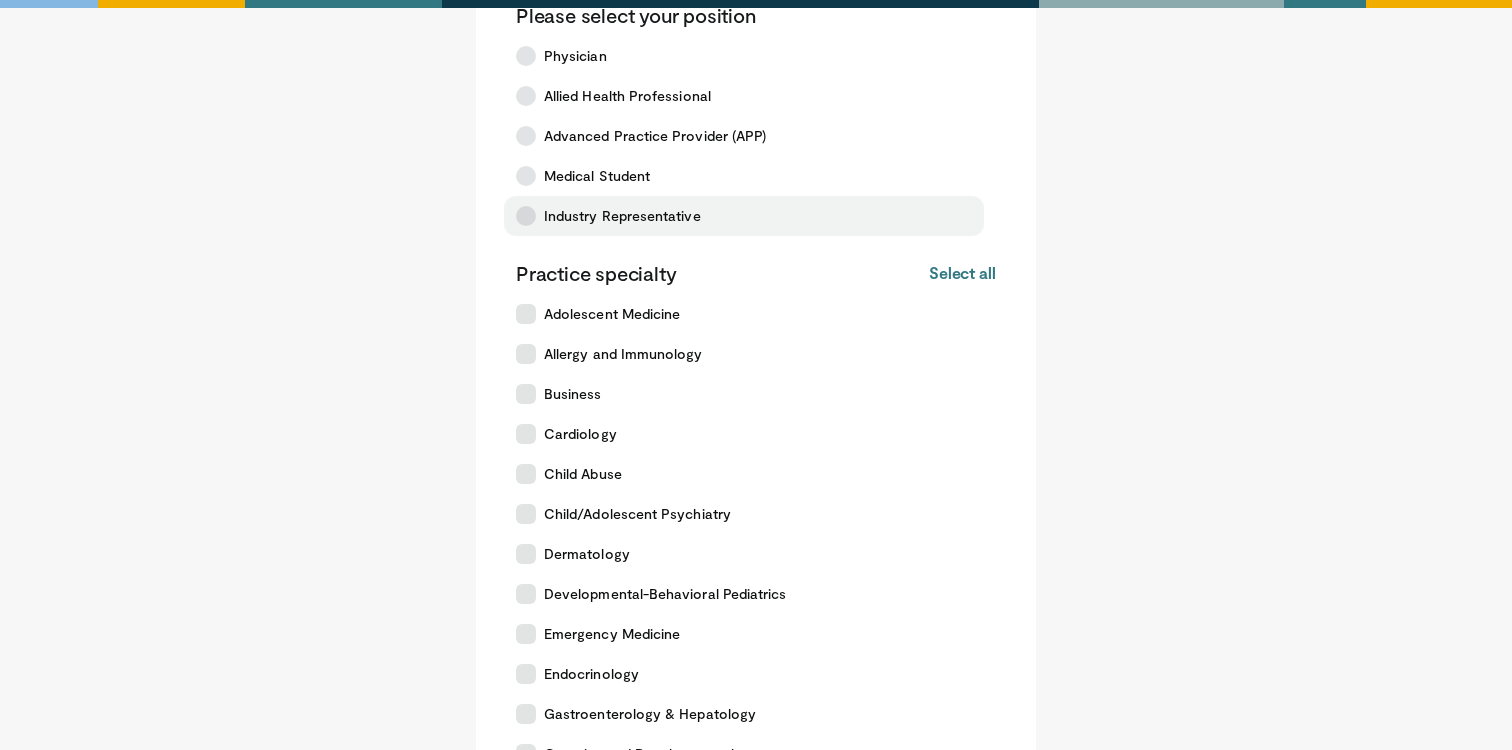 click at bounding box center [526, 216] 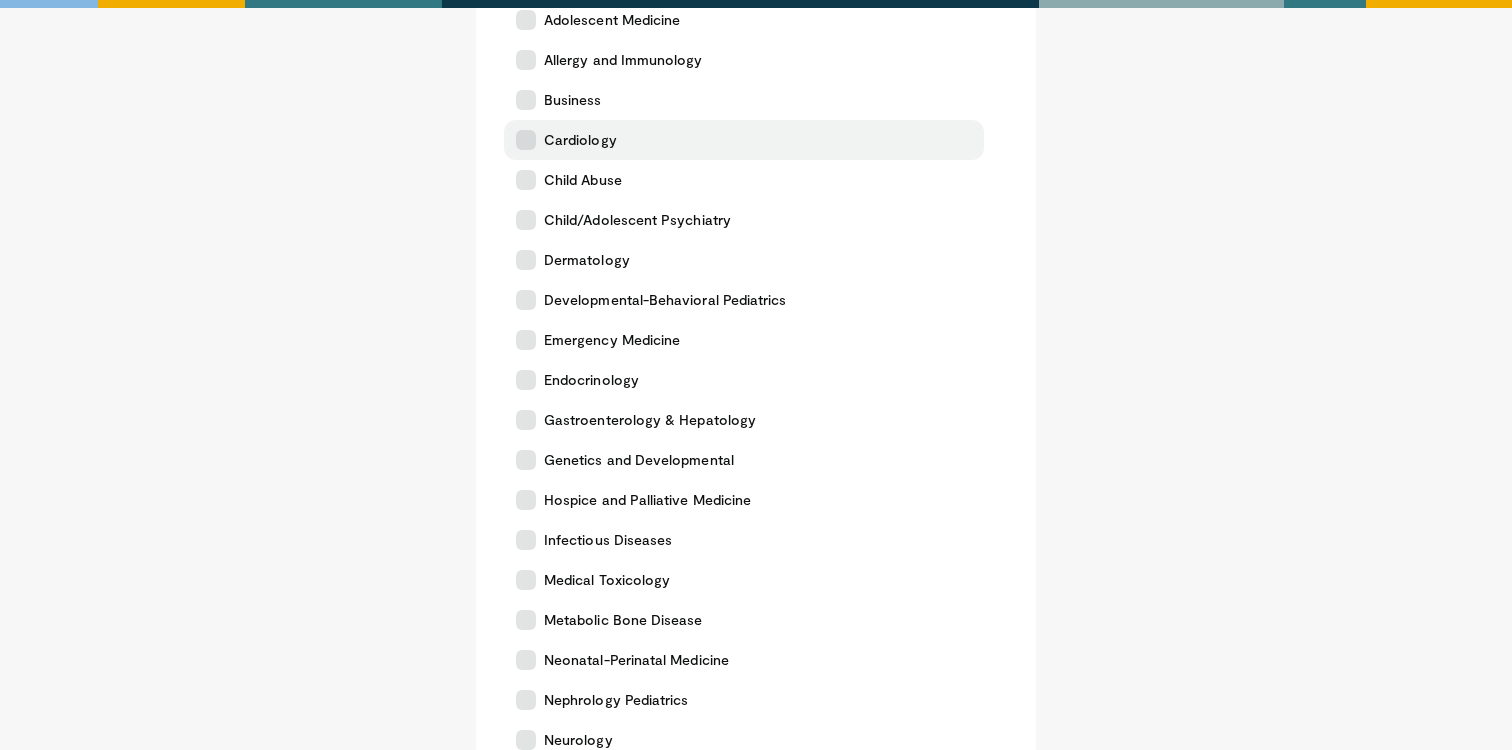 drag, startPoint x: 518, startPoint y: 100, endPoint x: 547, endPoint y: 123, distance: 37.01351 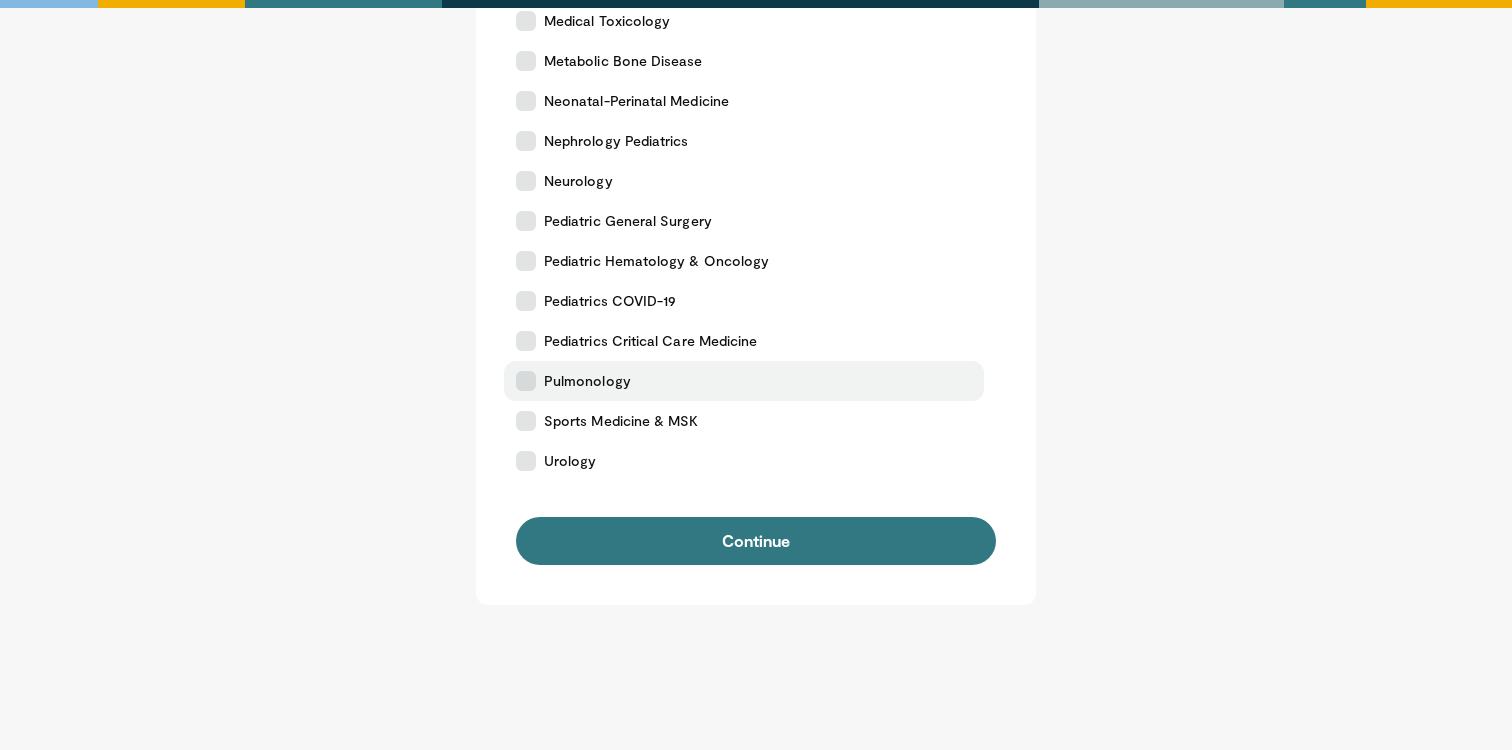 scroll, scrollTop: 1048, scrollLeft: 0, axis: vertical 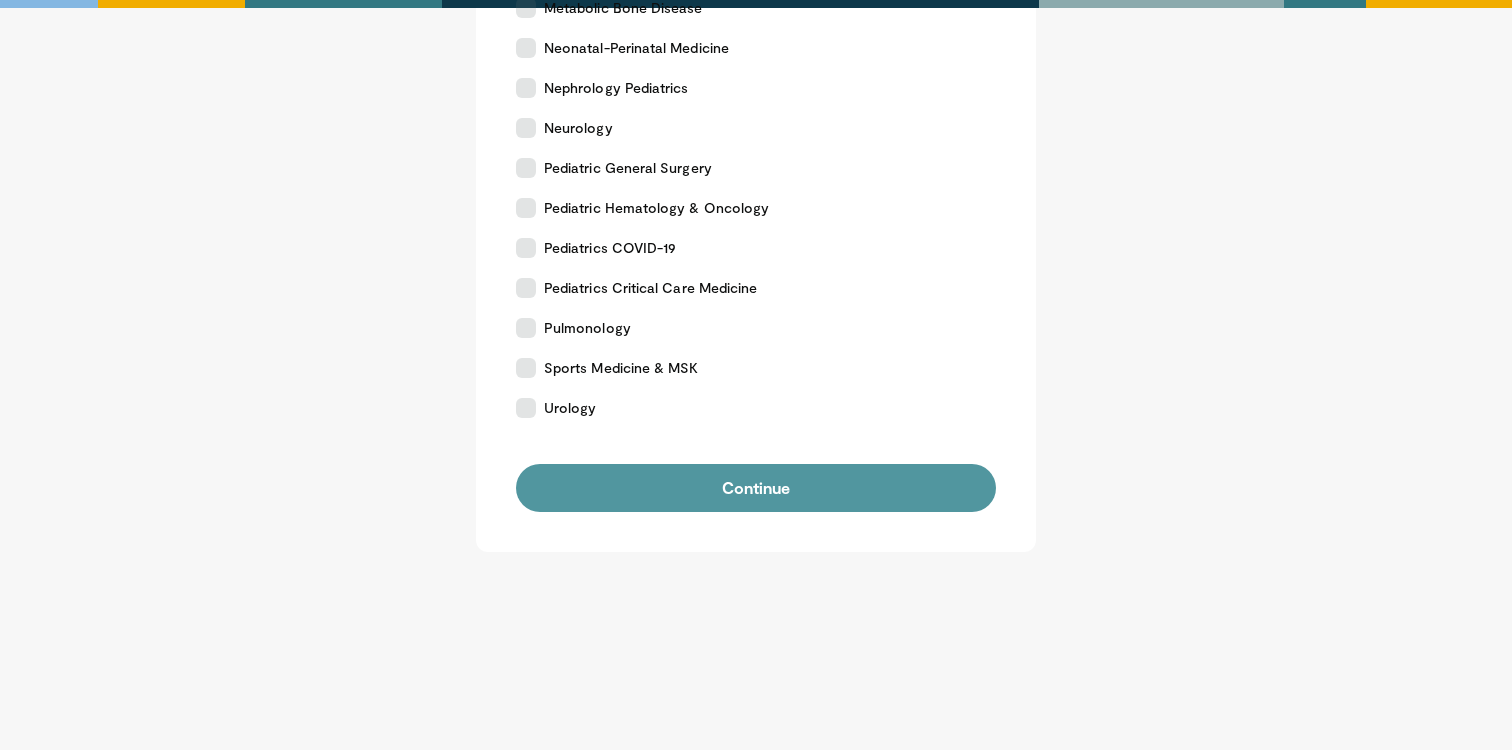 click on "Continue" at bounding box center (756, 488) 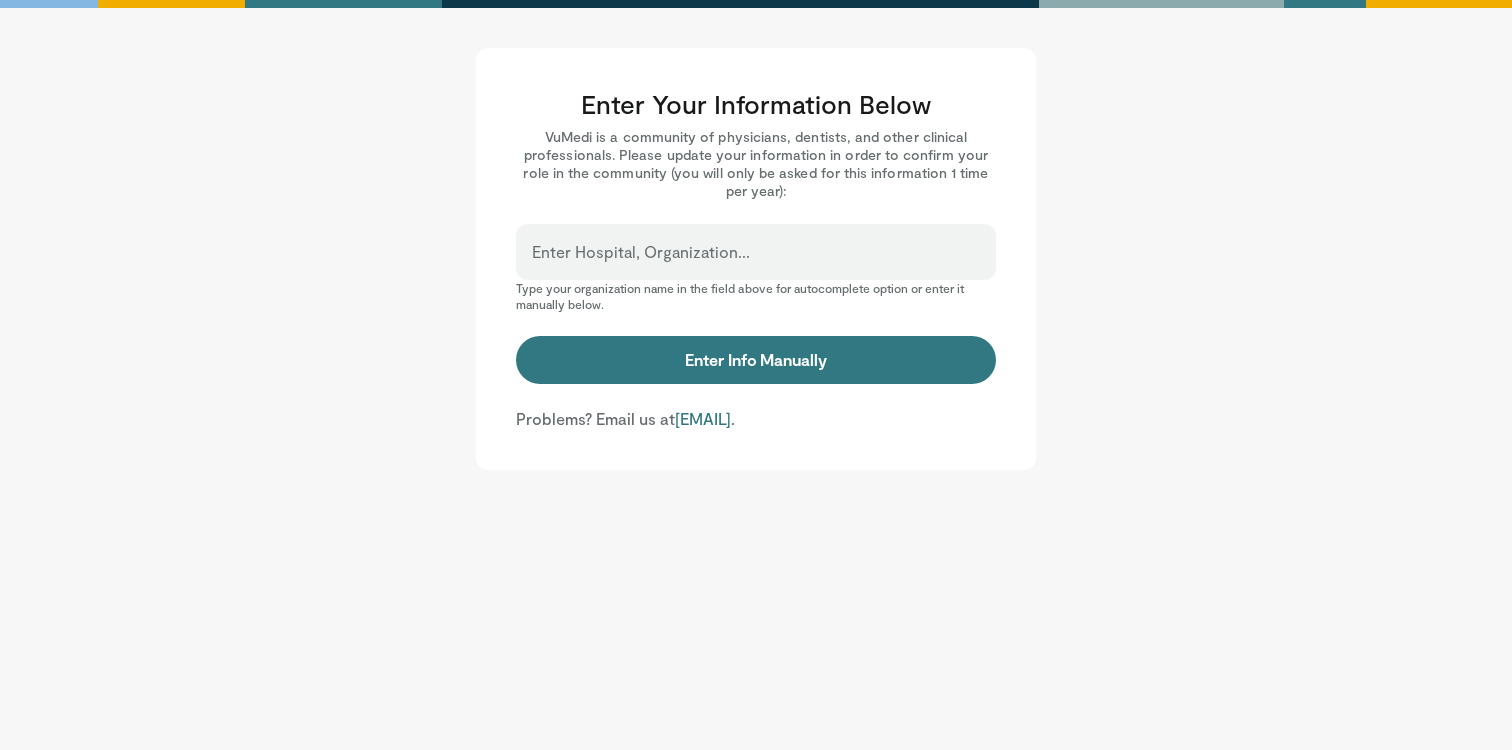 scroll, scrollTop: 0, scrollLeft: 0, axis: both 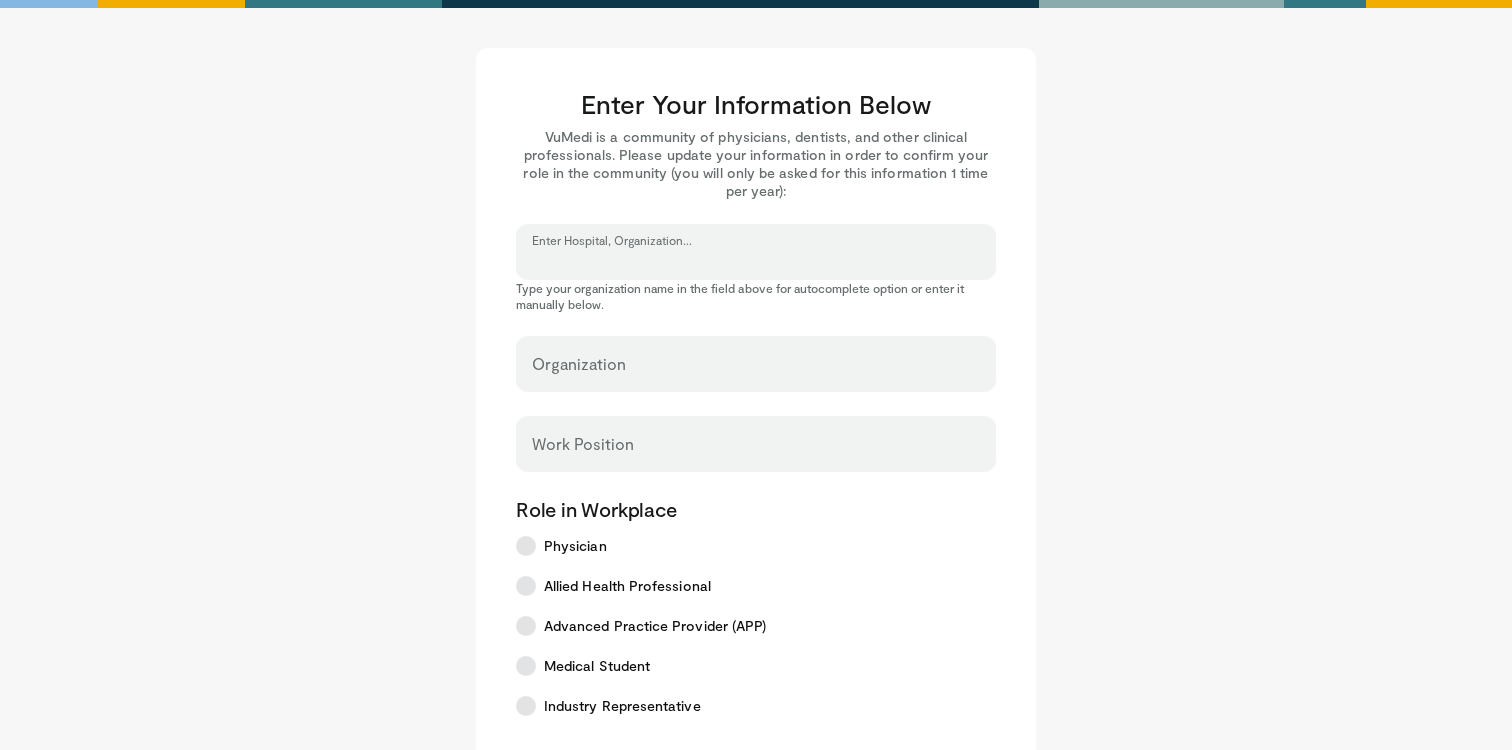 click on "Enter Hospital, Organization..." at bounding box center (756, 261) 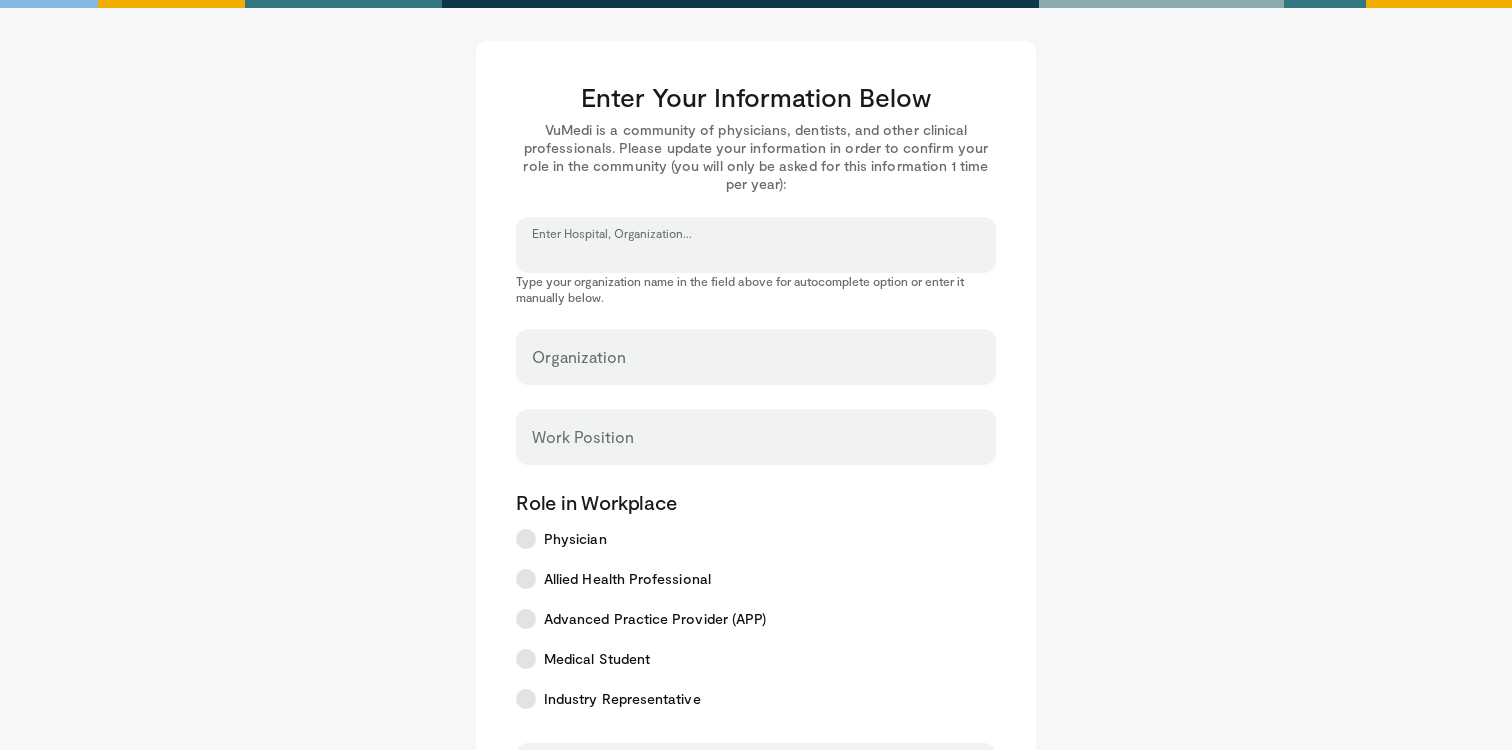 scroll, scrollTop: 12, scrollLeft: 0, axis: vertical 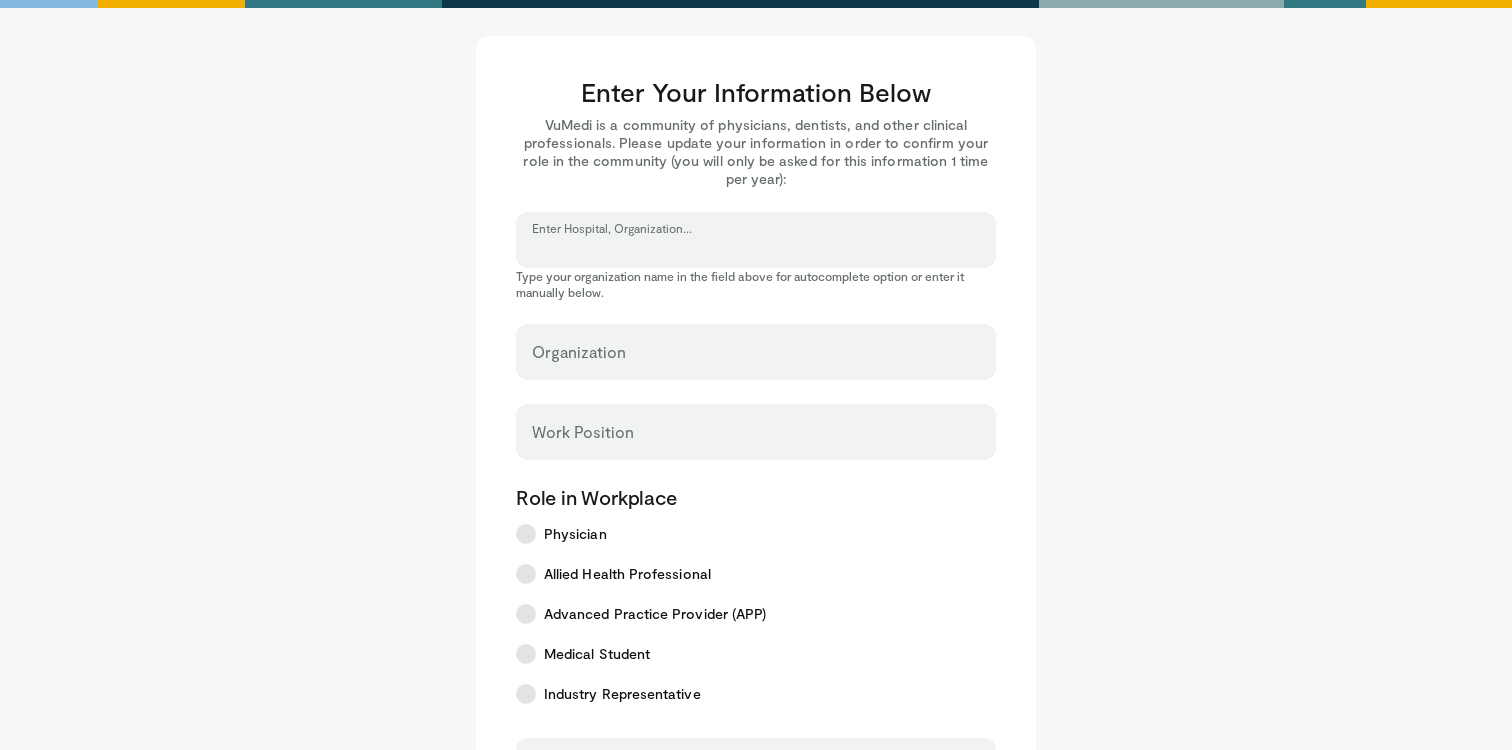 click on "Enter Hospital, Organization..." at bounding box center [756, 249] 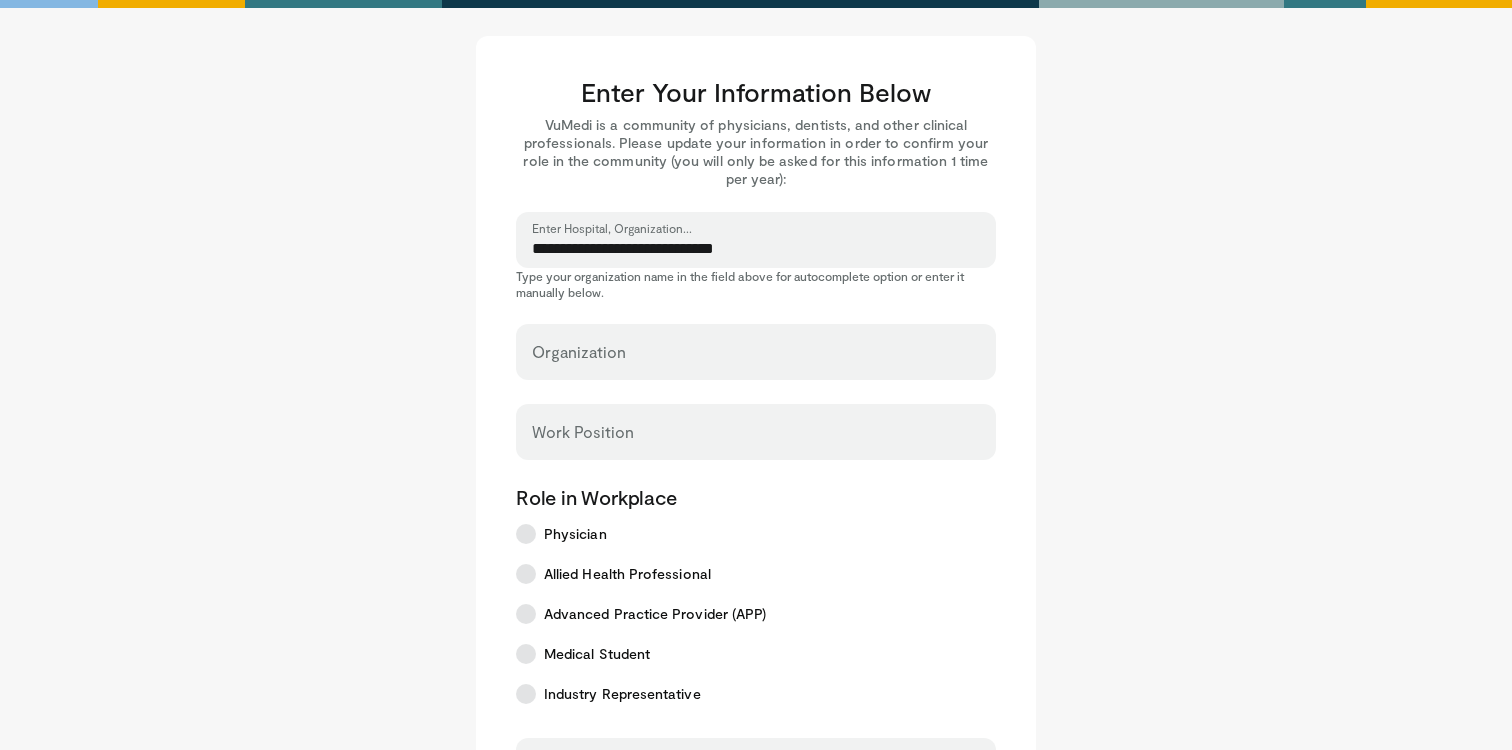 type on "**********" 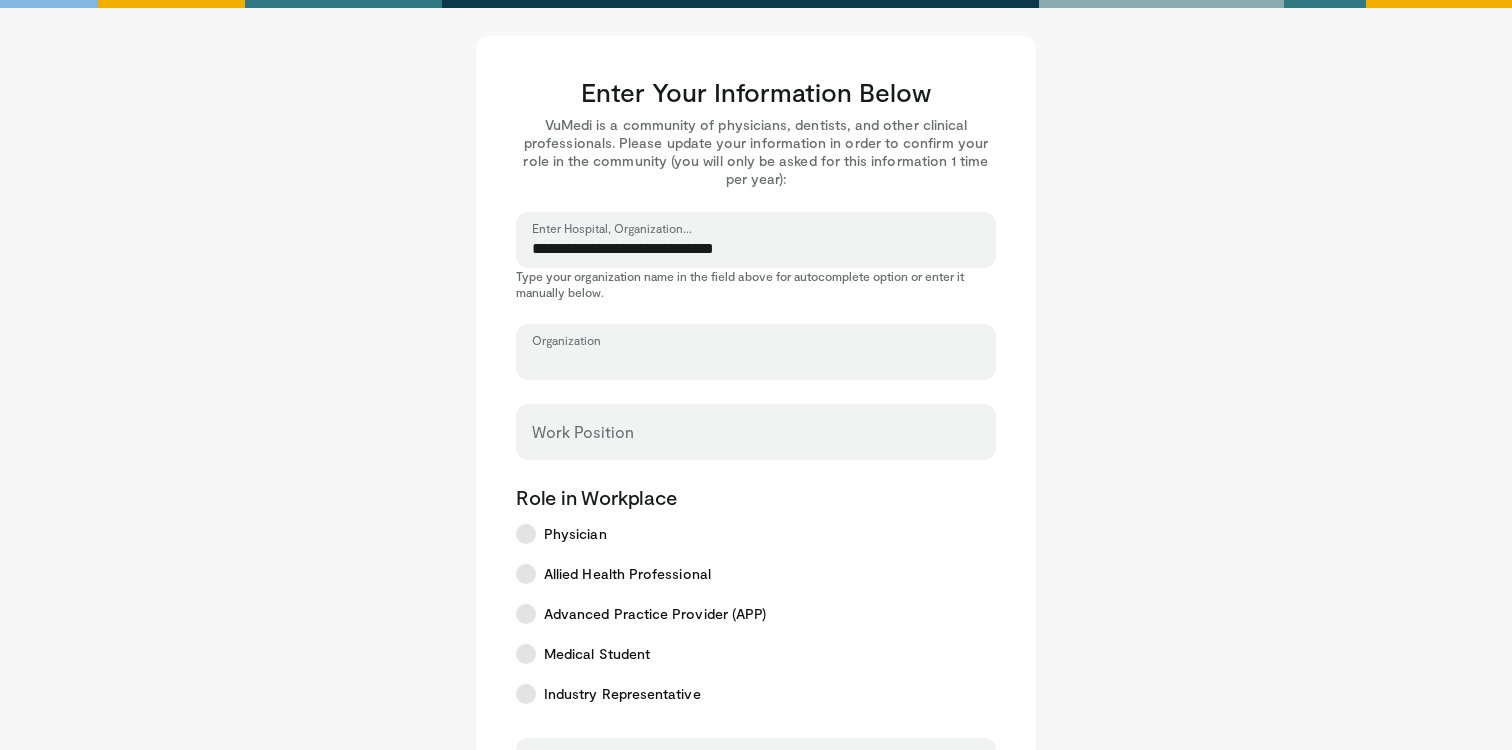 click on "Organization" at bounding box center (756, 361) 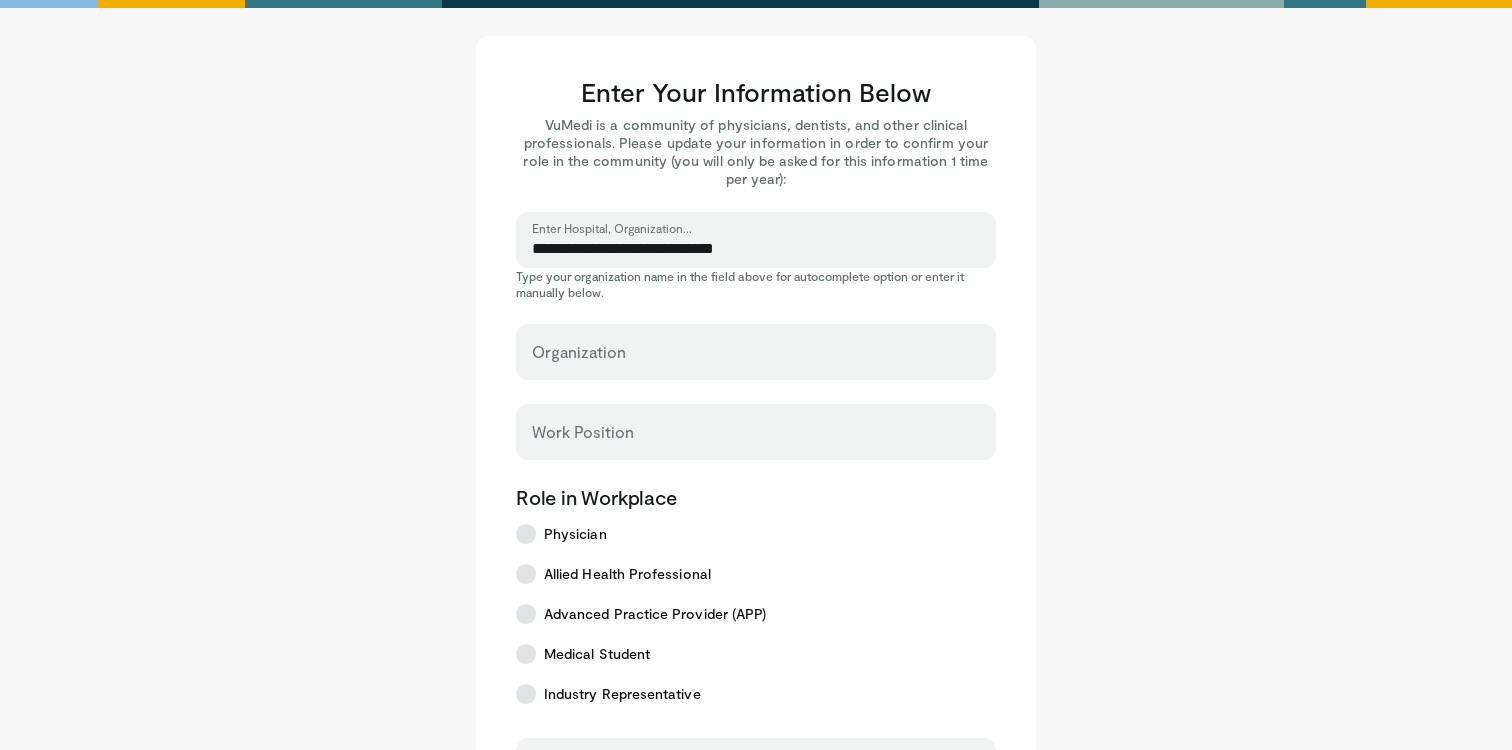 click on "**********" at bounding box center (756, 249) 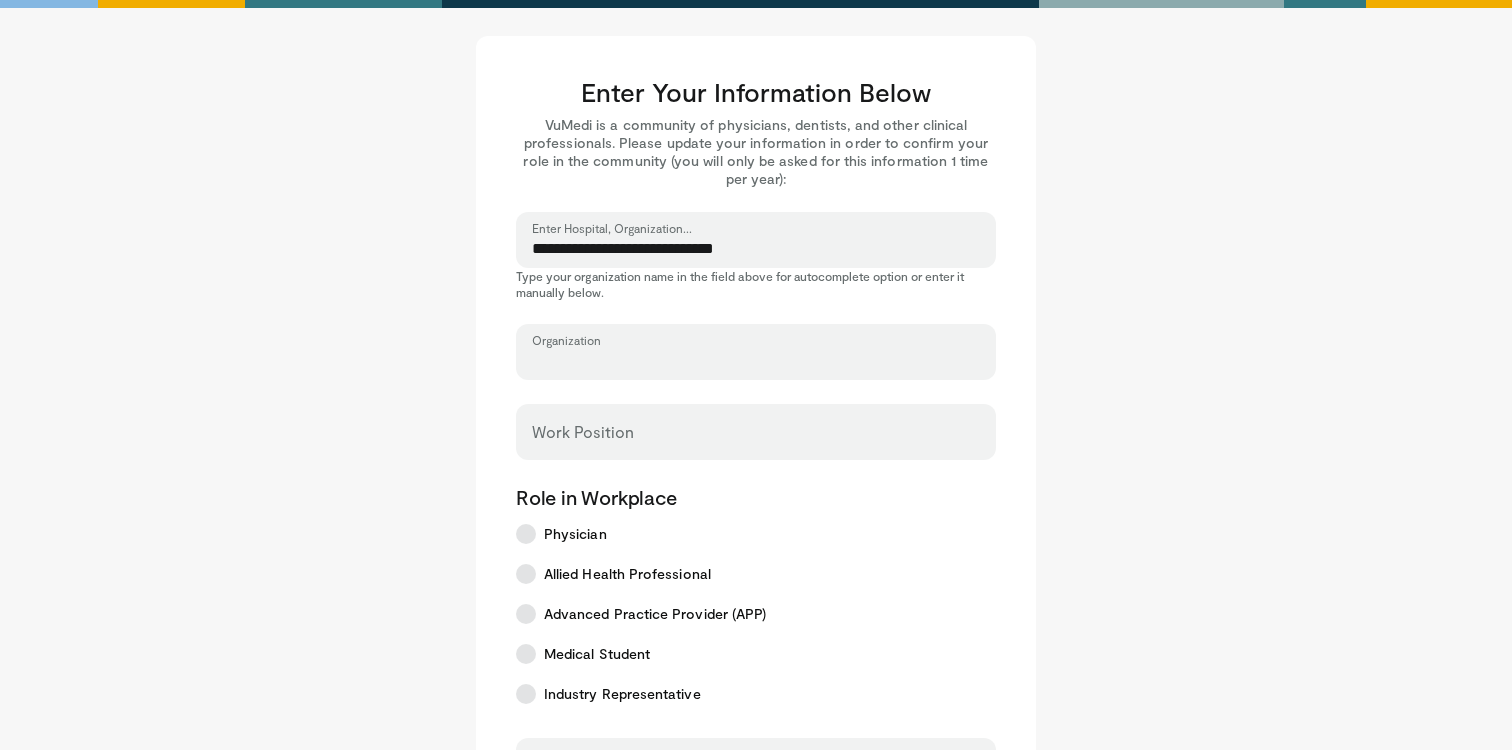 click on "Organization" at bounding box center (756, 361) 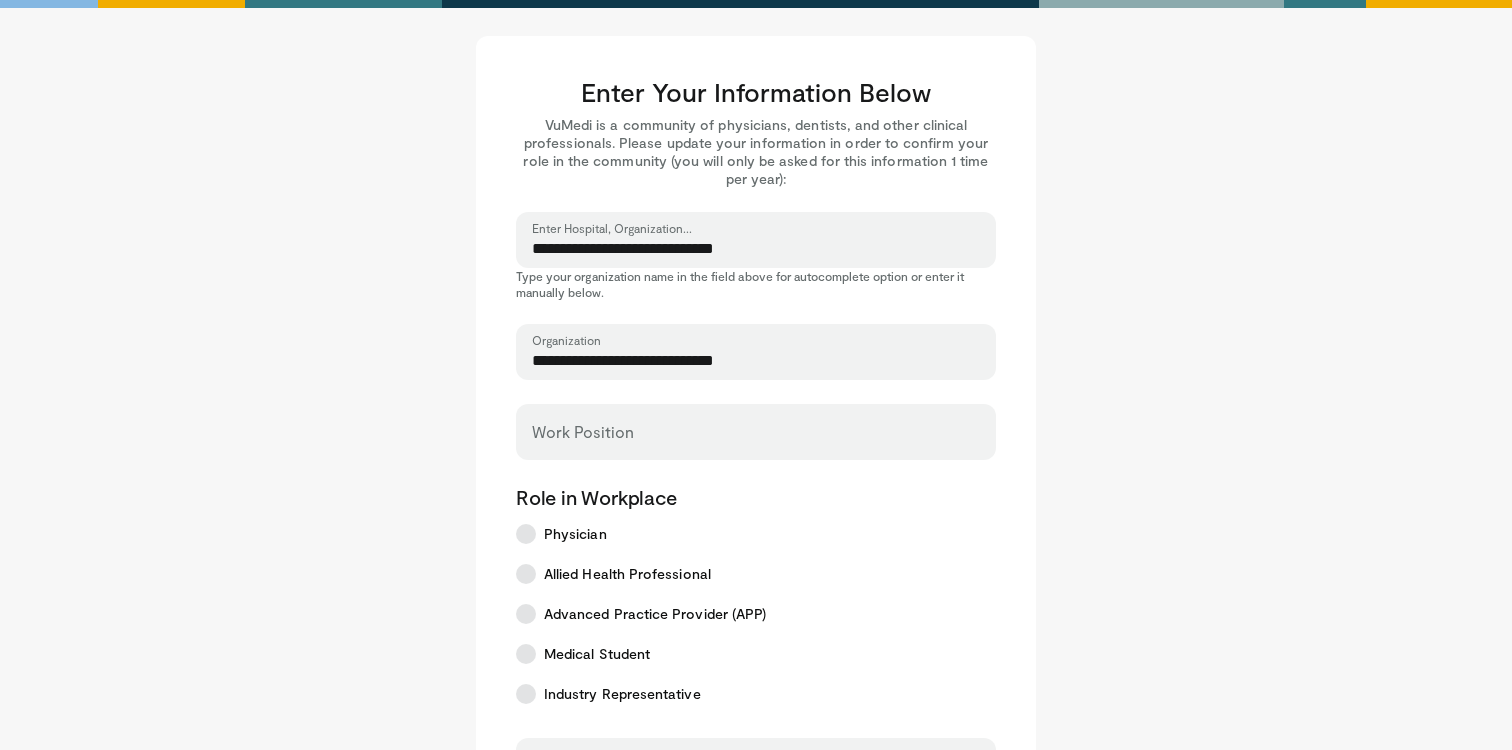 type on "**********" 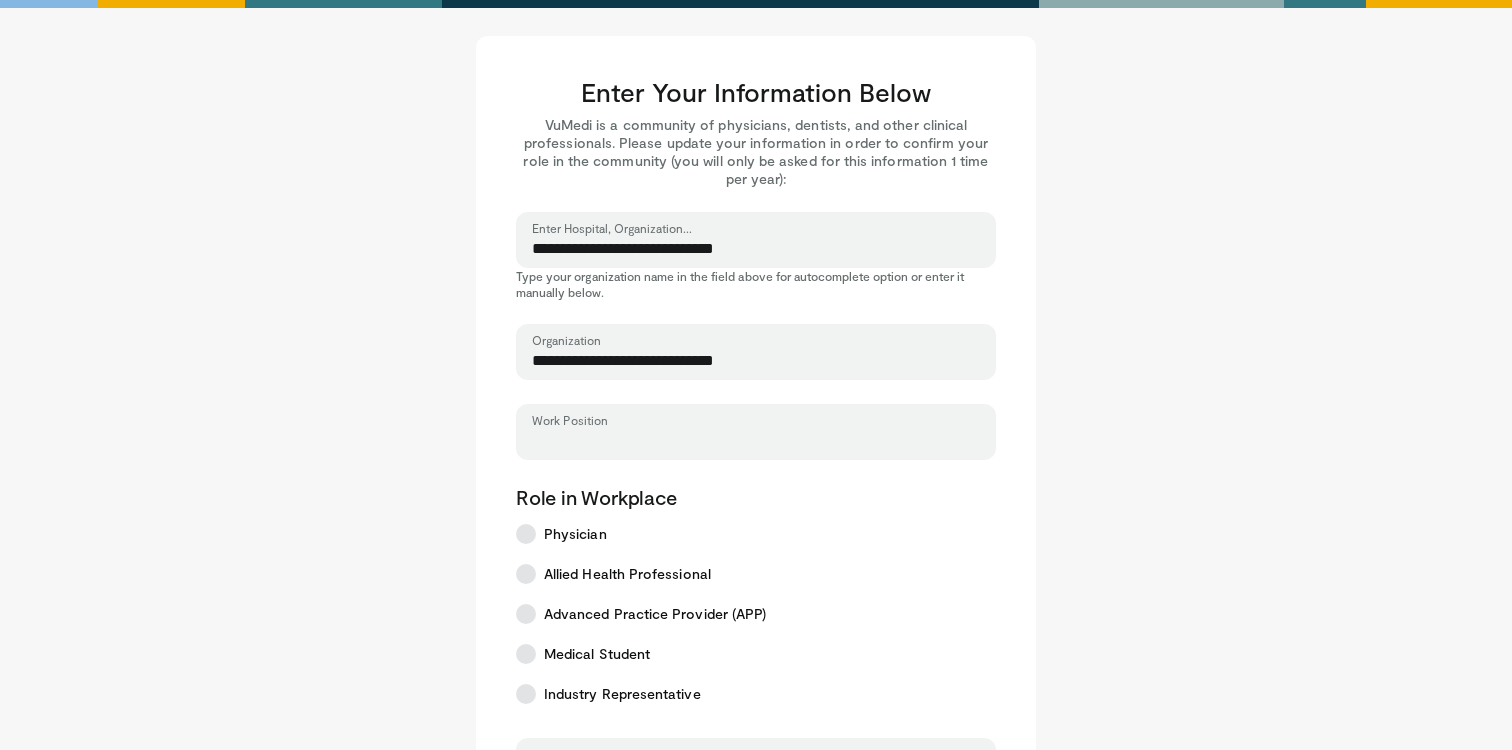 click on "Work Position" at bounding box center (756, 441) 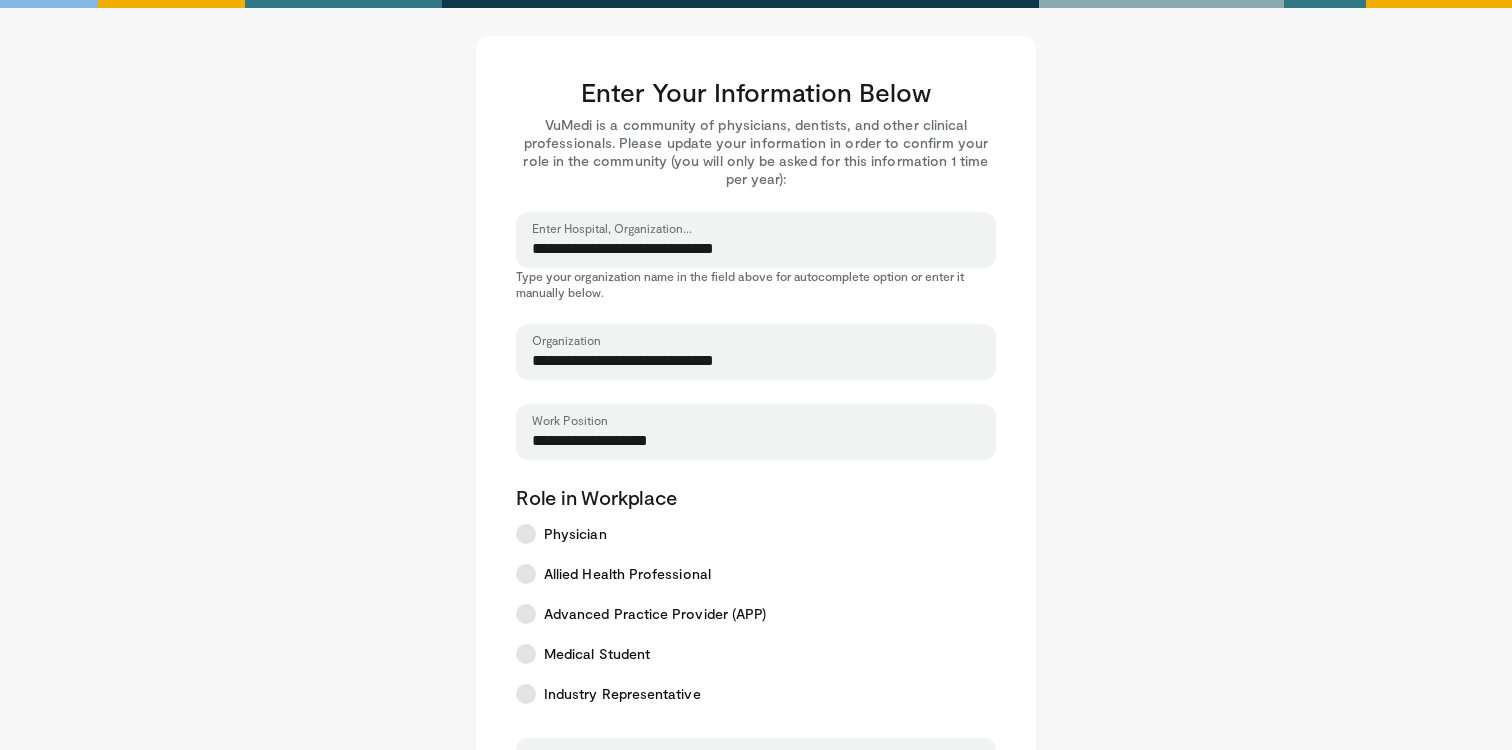 click on "**********" at bounding box center (756, 441) 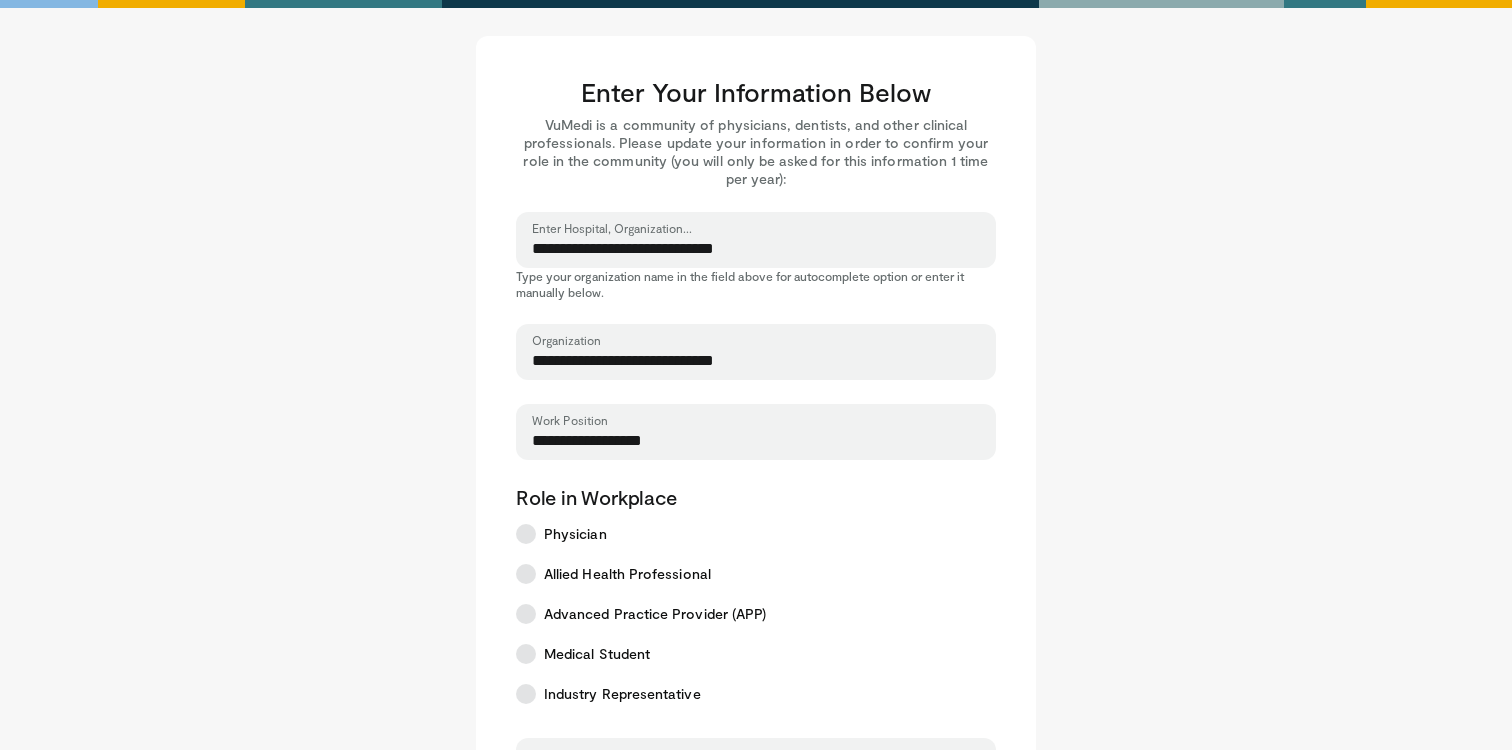 type on "**********" 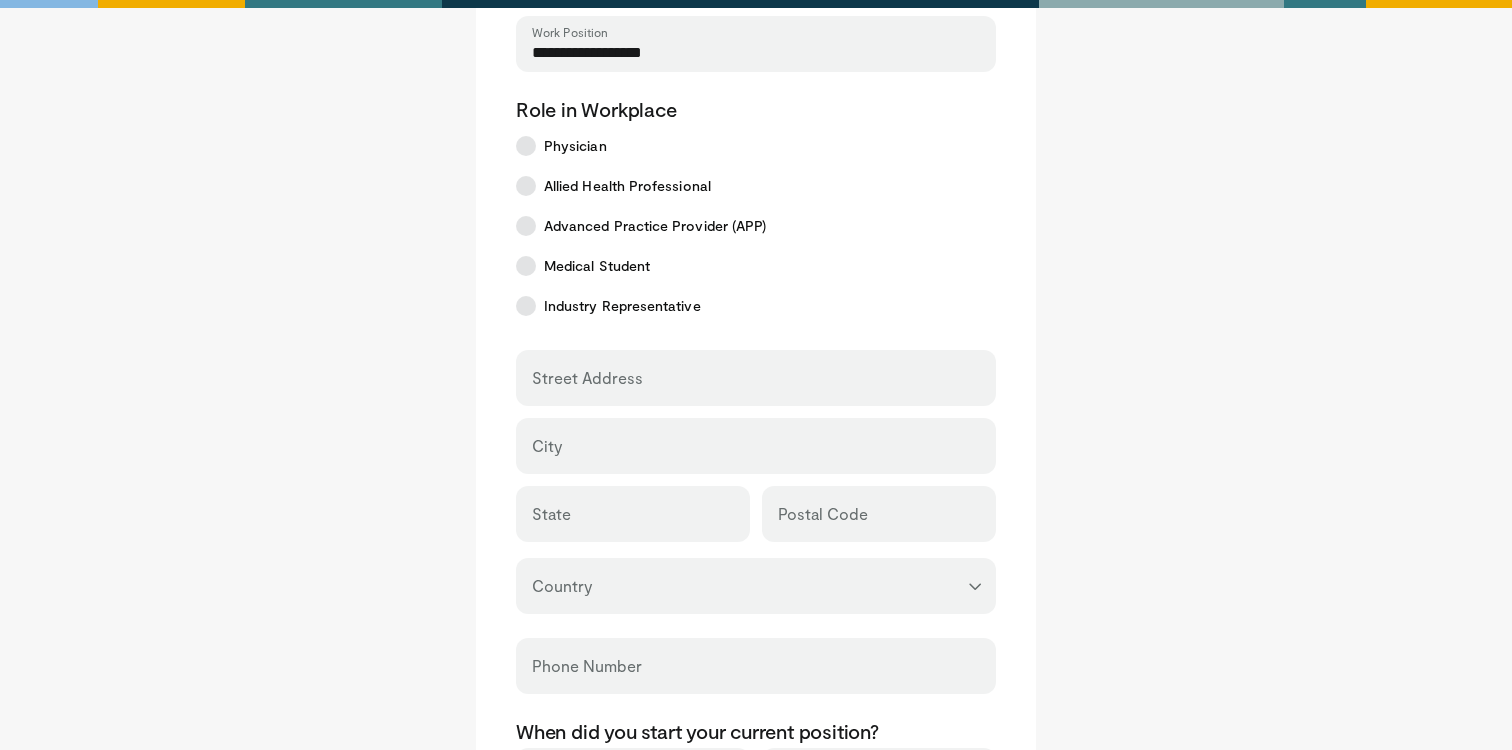scroll, scrollTop: 401, scrollLeft: 0, axis: vertical 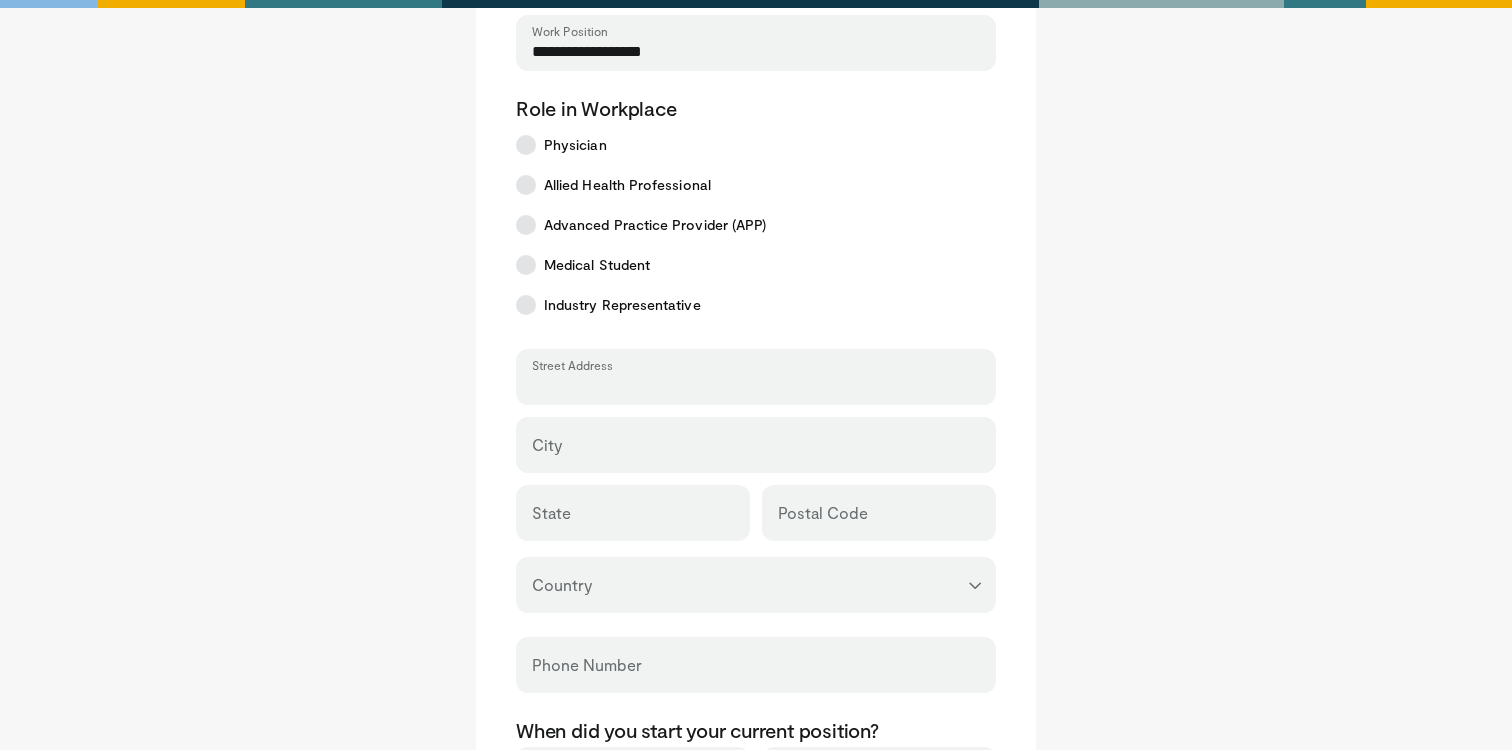 click on "Street Address" at bounding box center (756, 386) 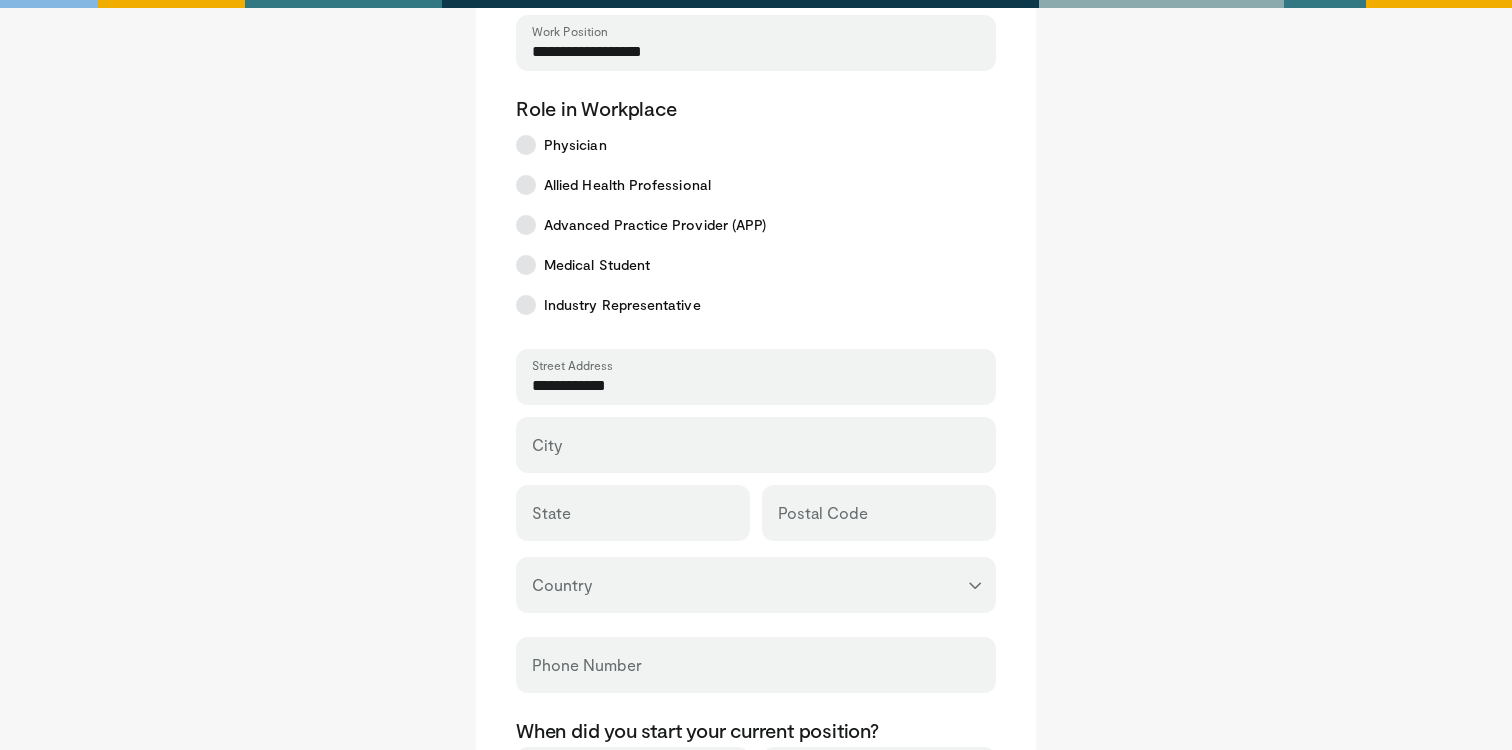 type on "**********" 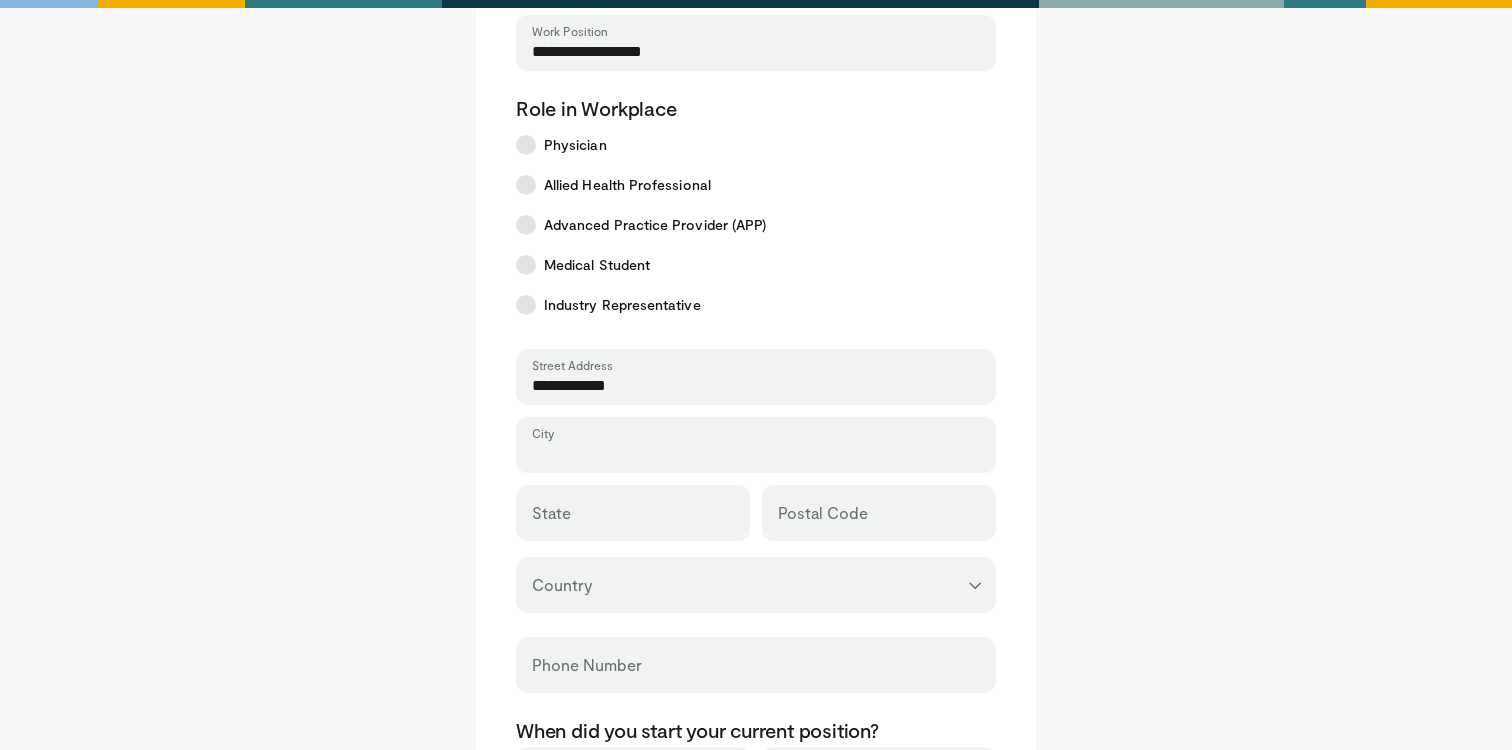 click on "City" at bounding box center (756, 454) 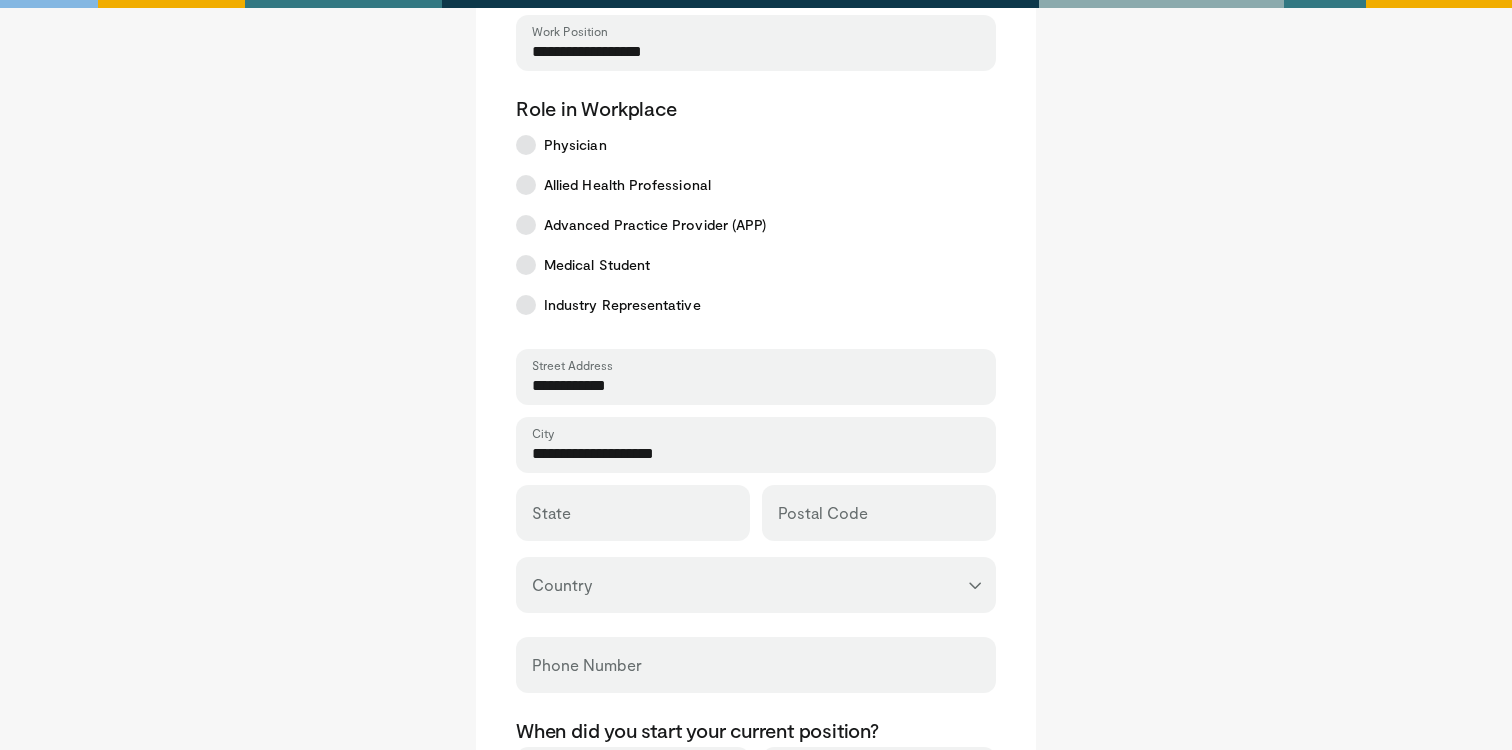 drag, startPoint x: 695, startPoint y: 457, endPoint x: 652, endPoint y: 456, distance: 43.011627 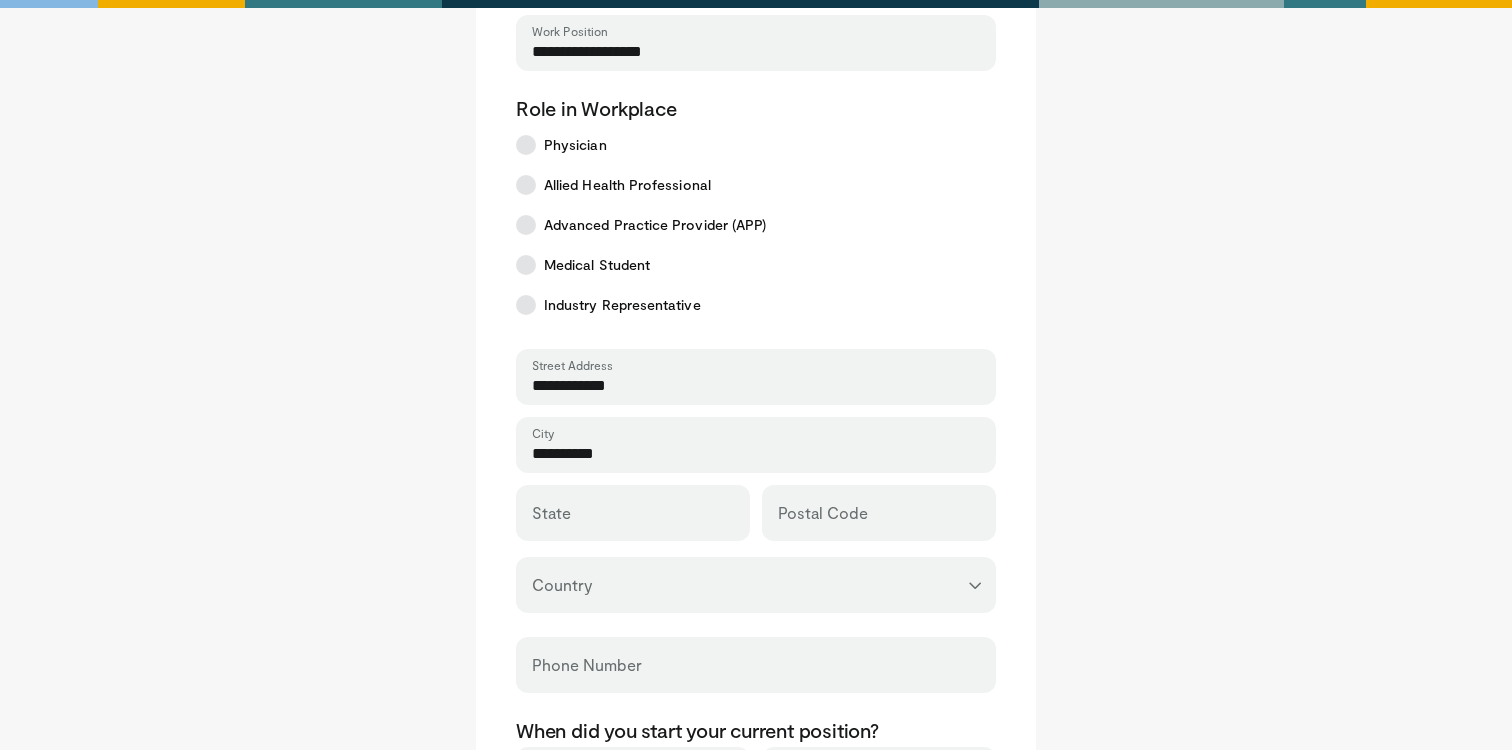 type on "**********" 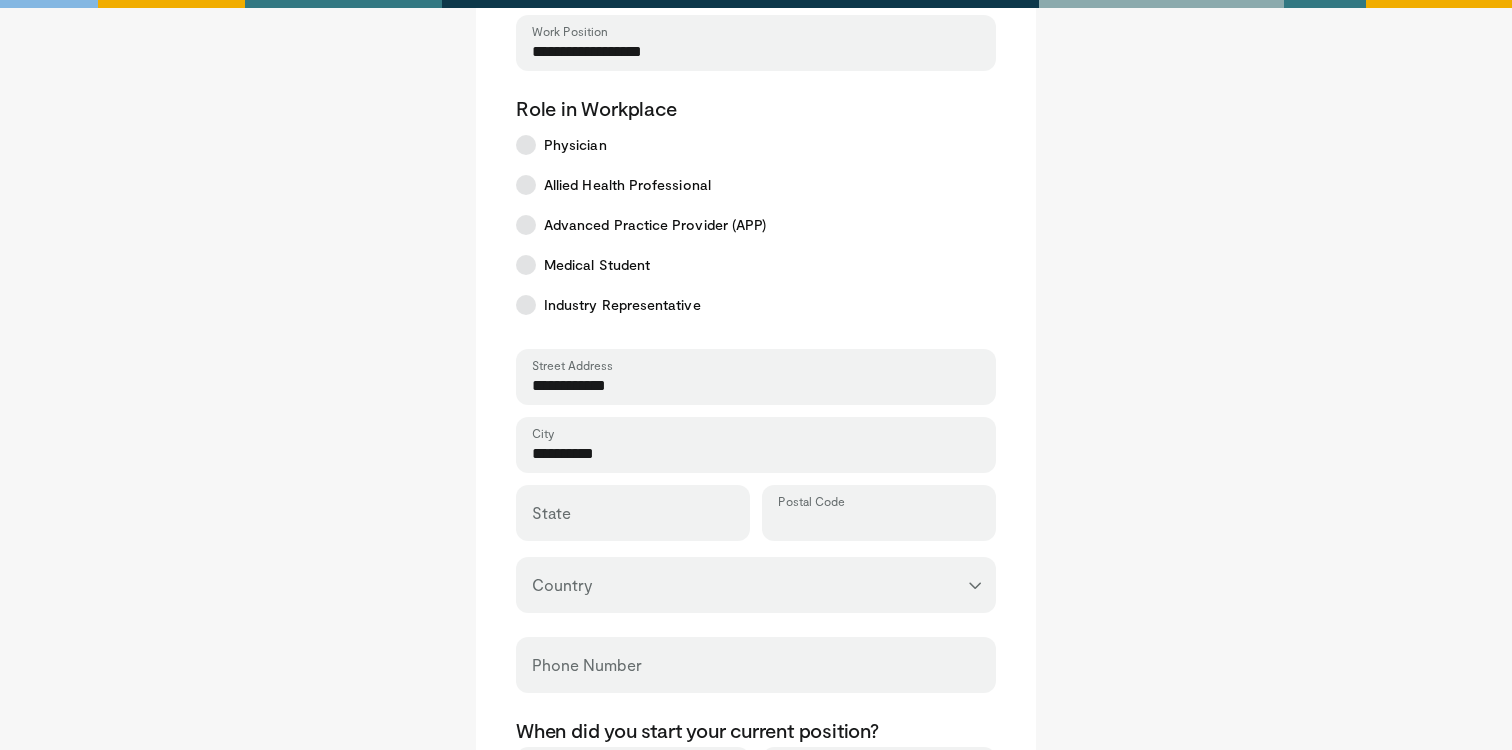 click on "Postal Code" at bounding box center (879, 522) 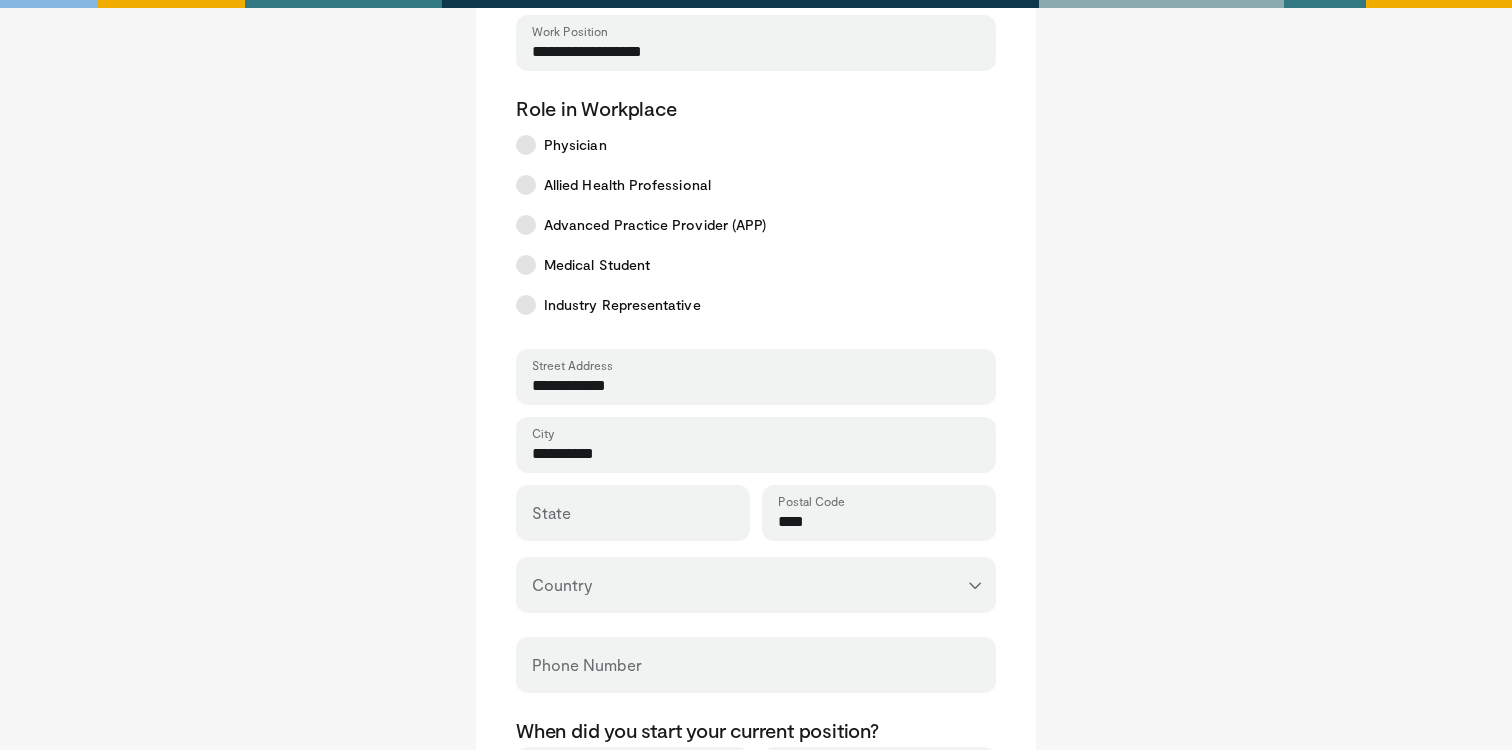 drag, startPoint x: 777, startPoint y: 518, endPoint x: 788, endPoint y: 534, distance: 19.416489 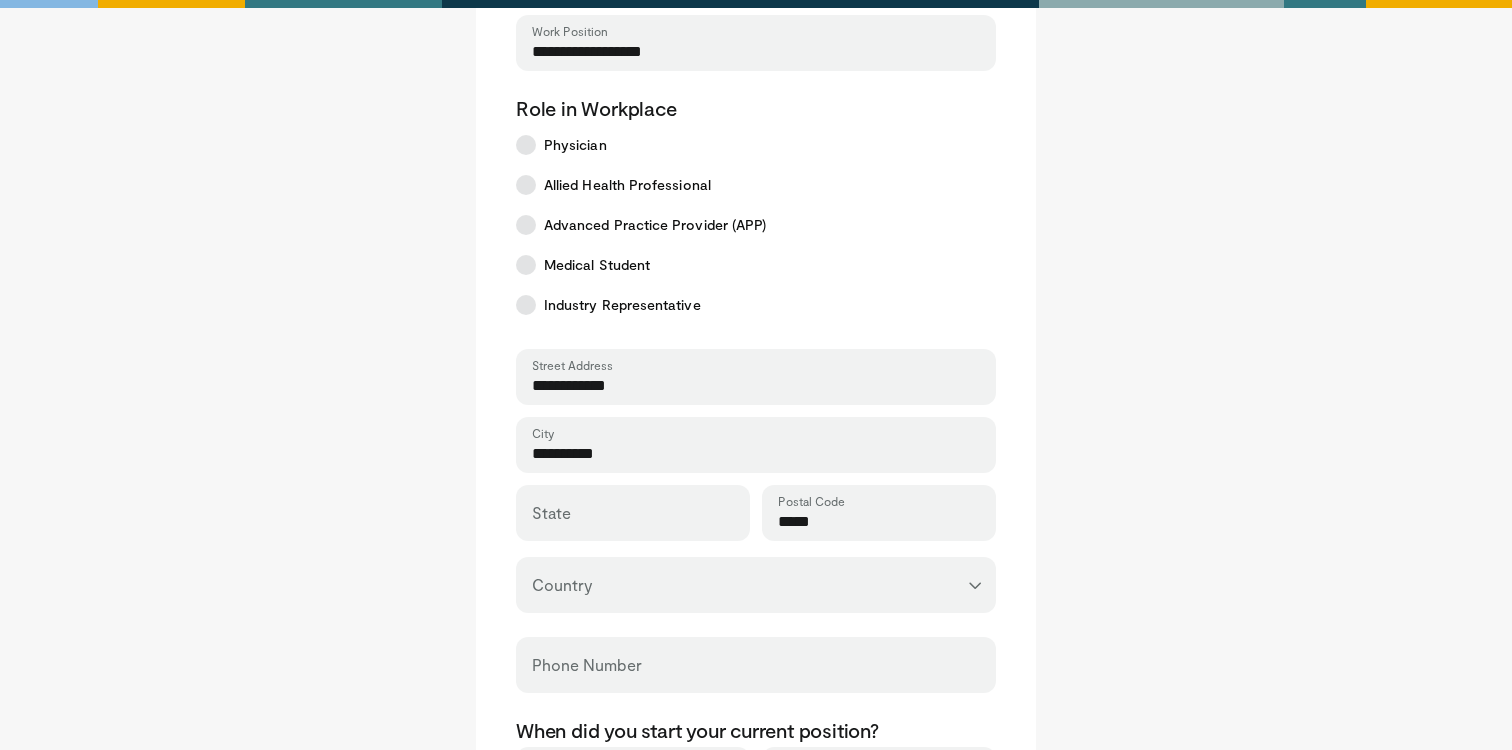 type on "*****" 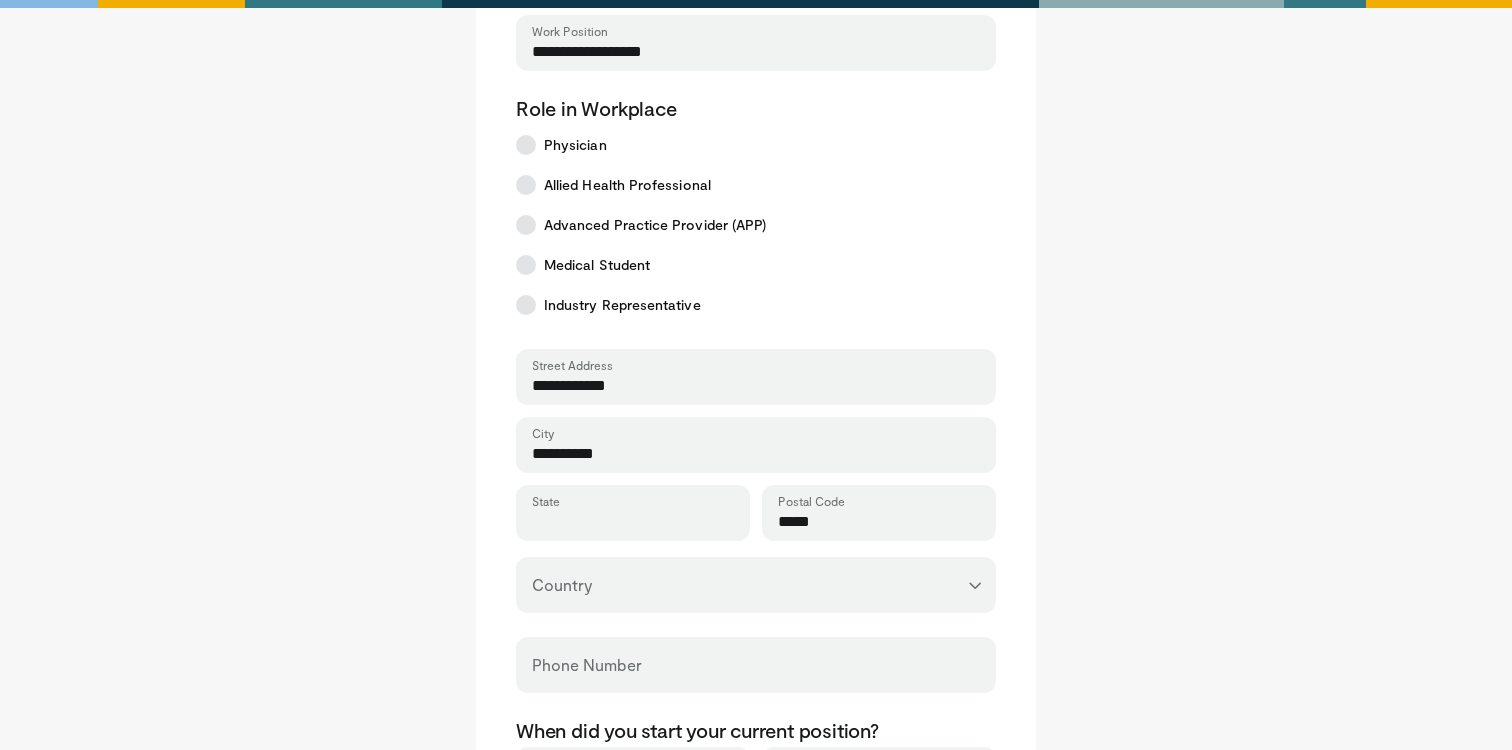 click on "State" at bounding box center (633, 522) 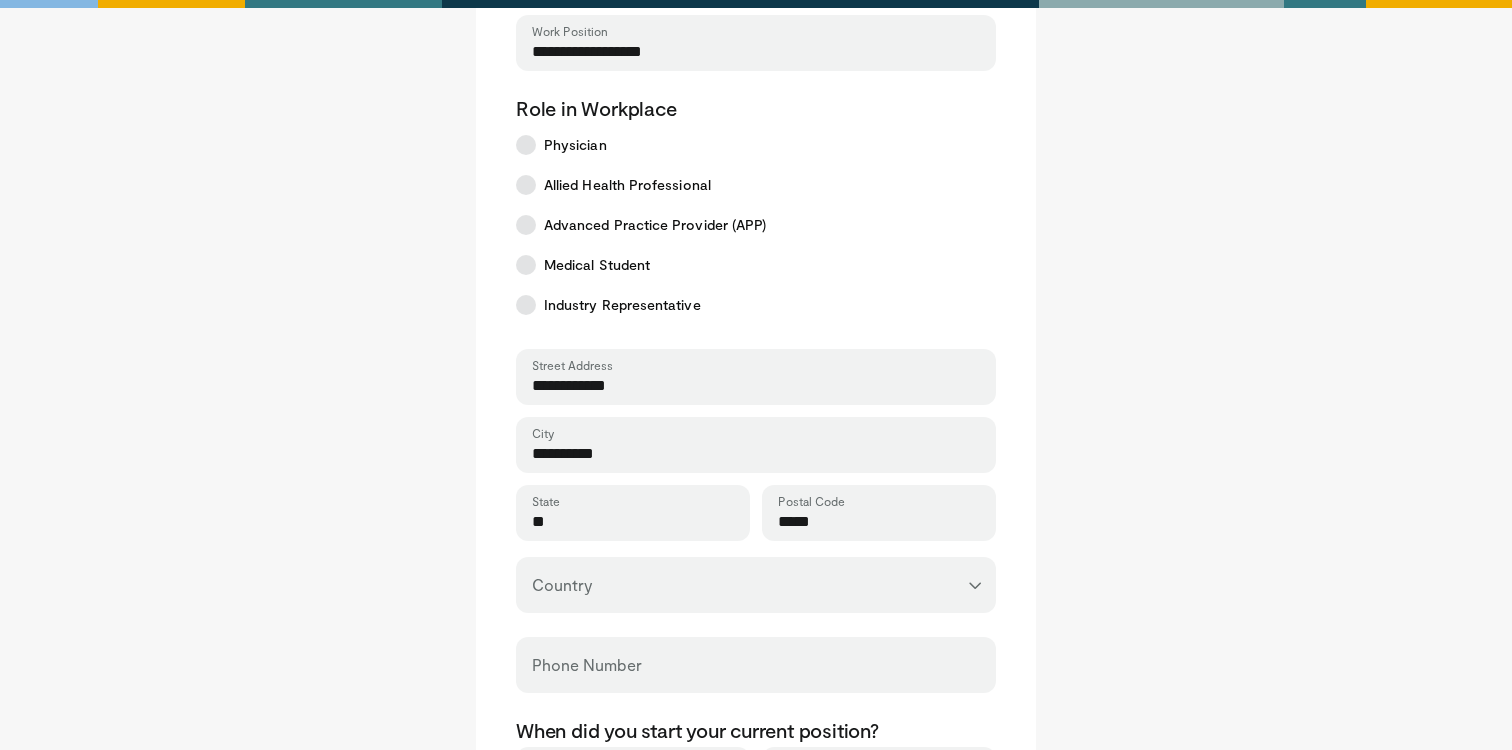 type on "**" 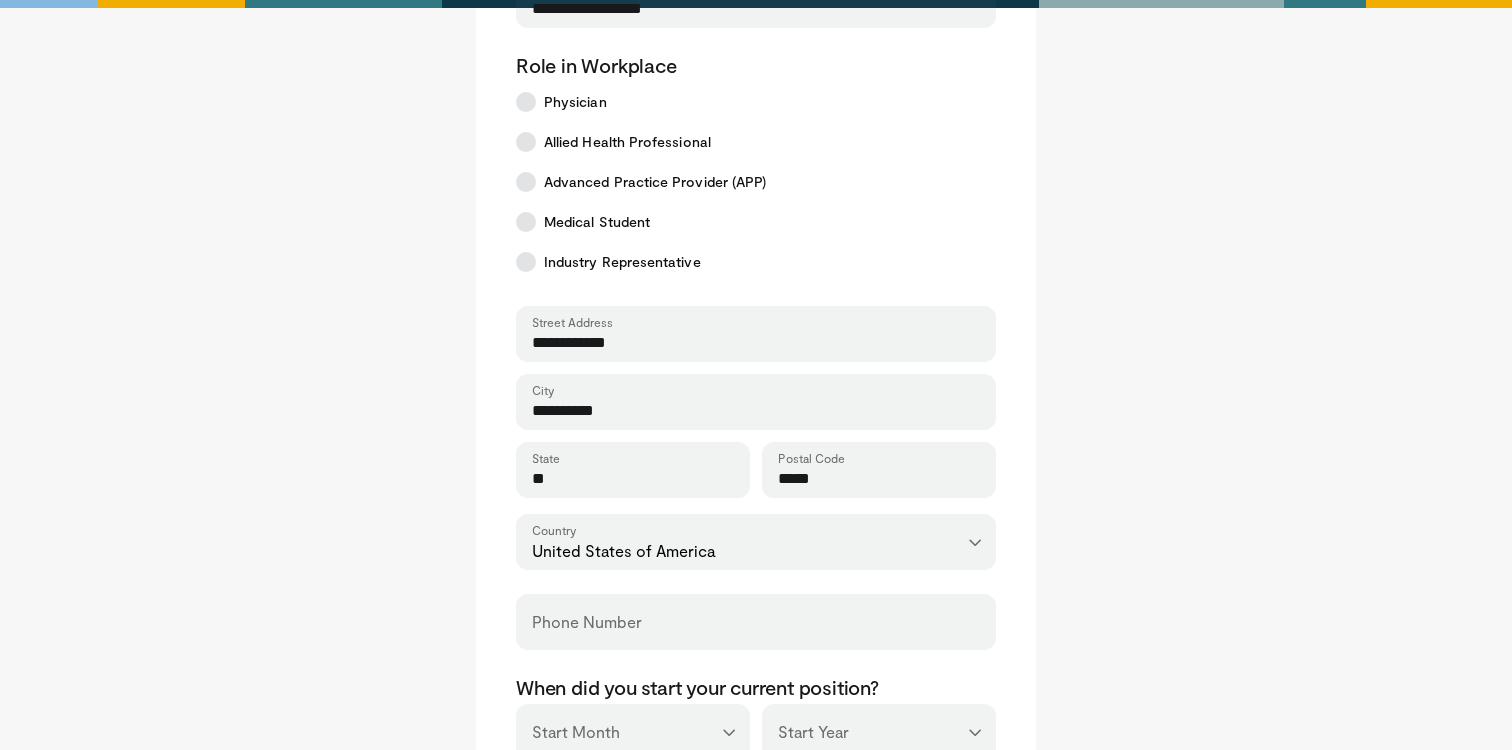 scroll, scrollTop: 475, scrollLeft: 0, axis: vertical 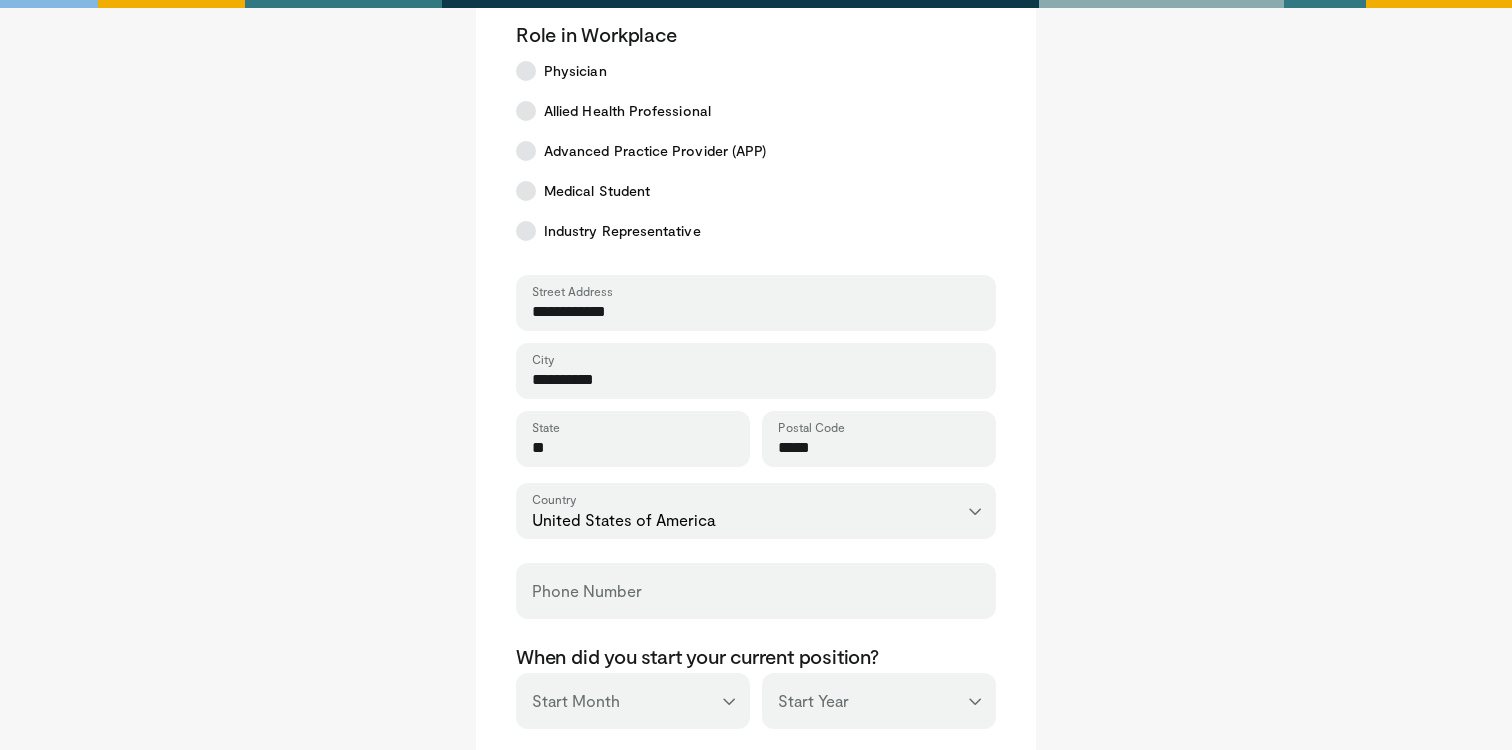 click on "Phone Number" at bounding box center (756, 591) 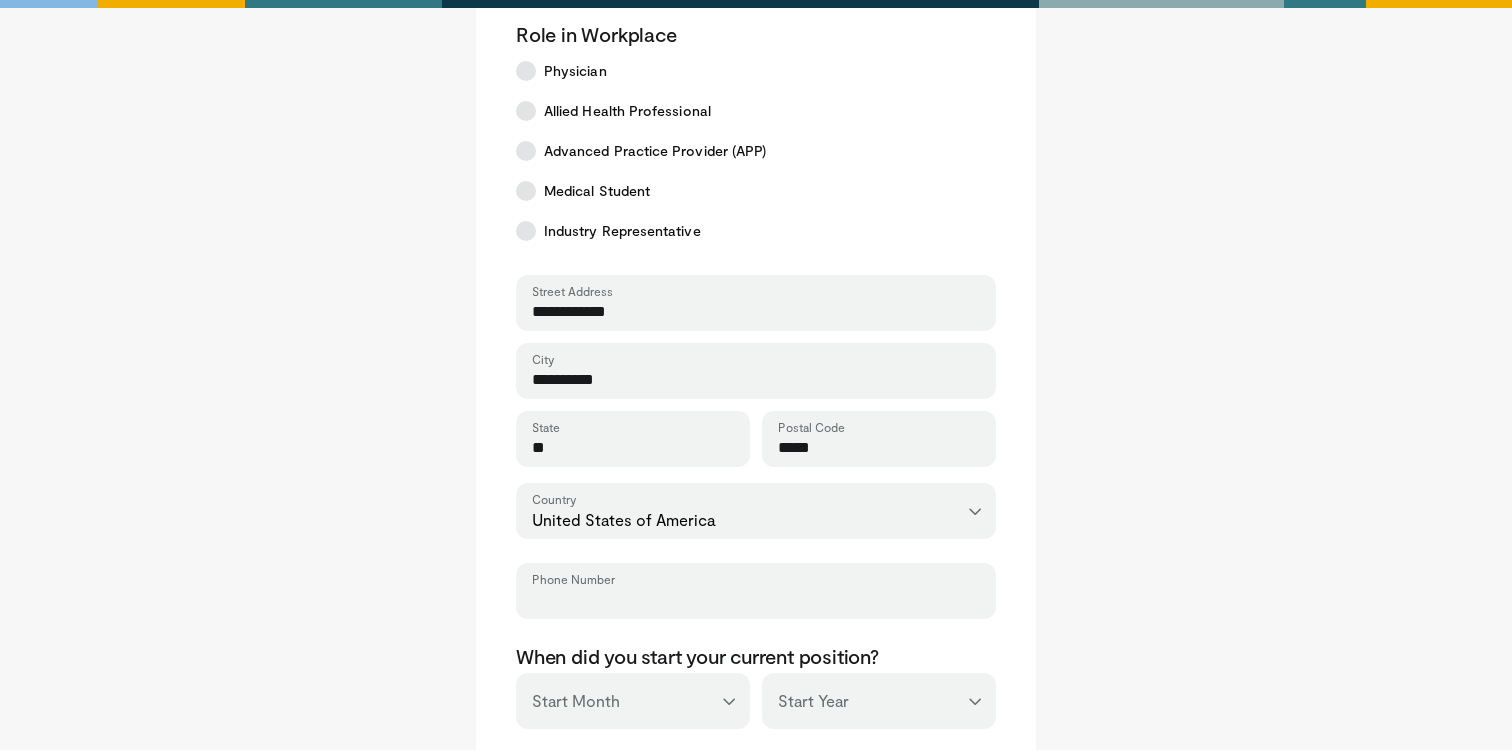 click on "Phone Number" at bounding box center [756, 600] 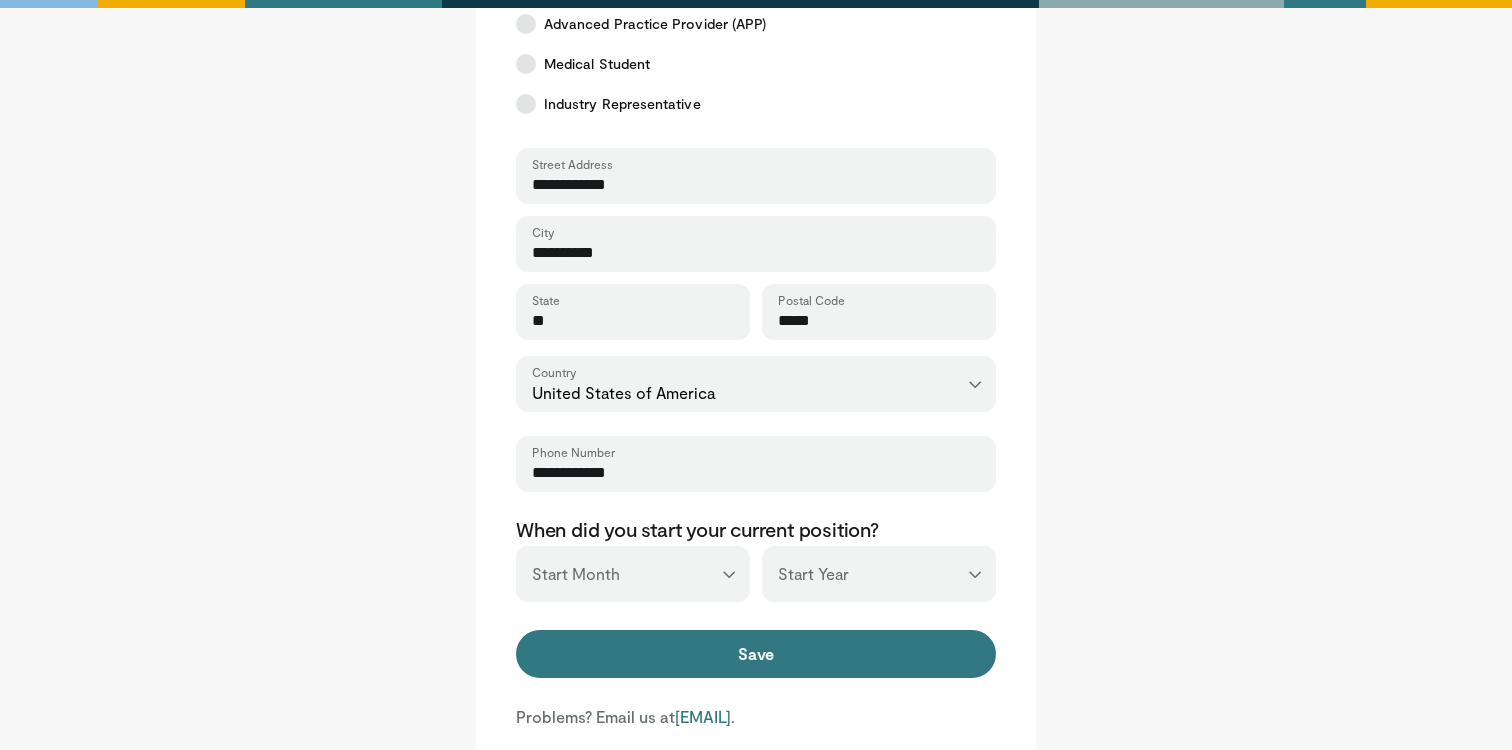 scroll, scrollTop: 612, scrollLeft: 0, axis: vertical 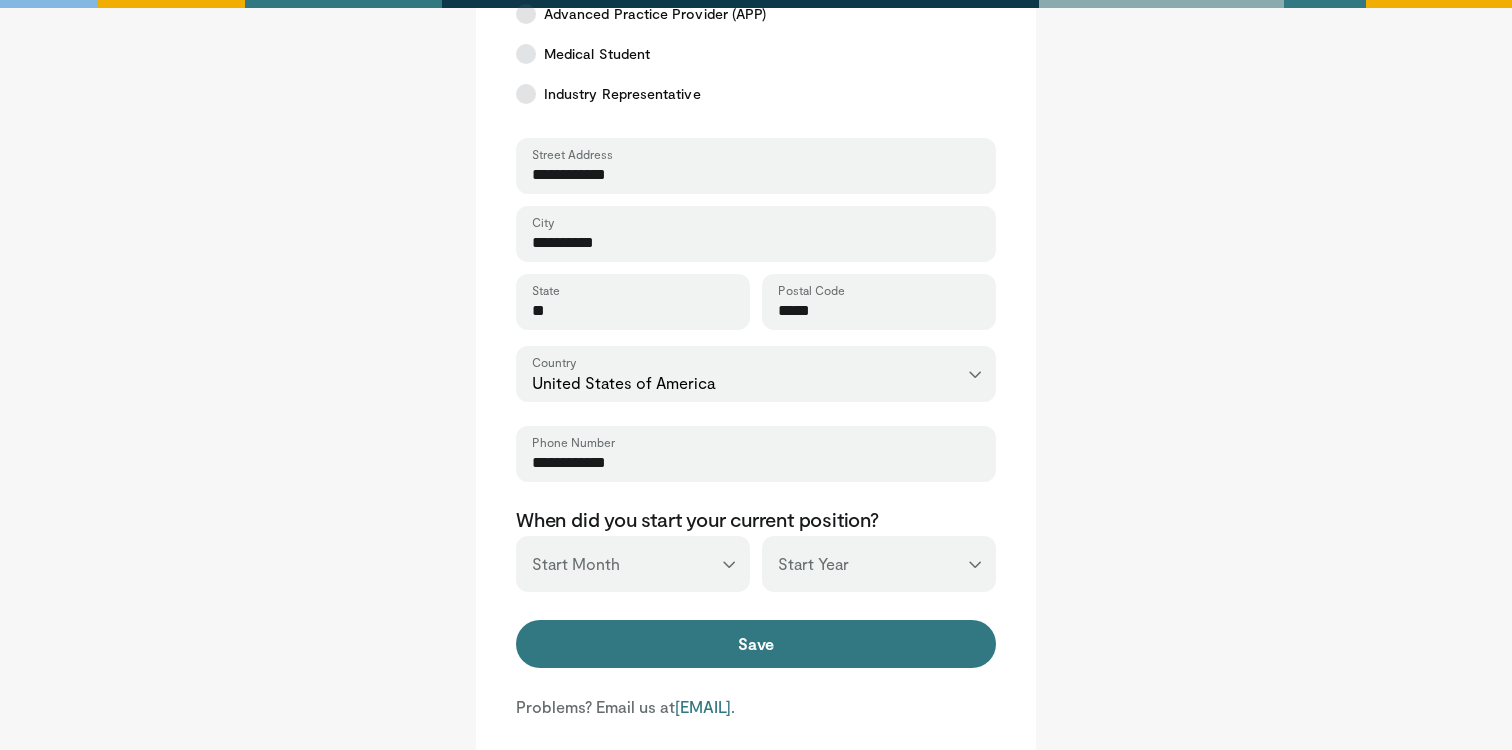 type on "**********" 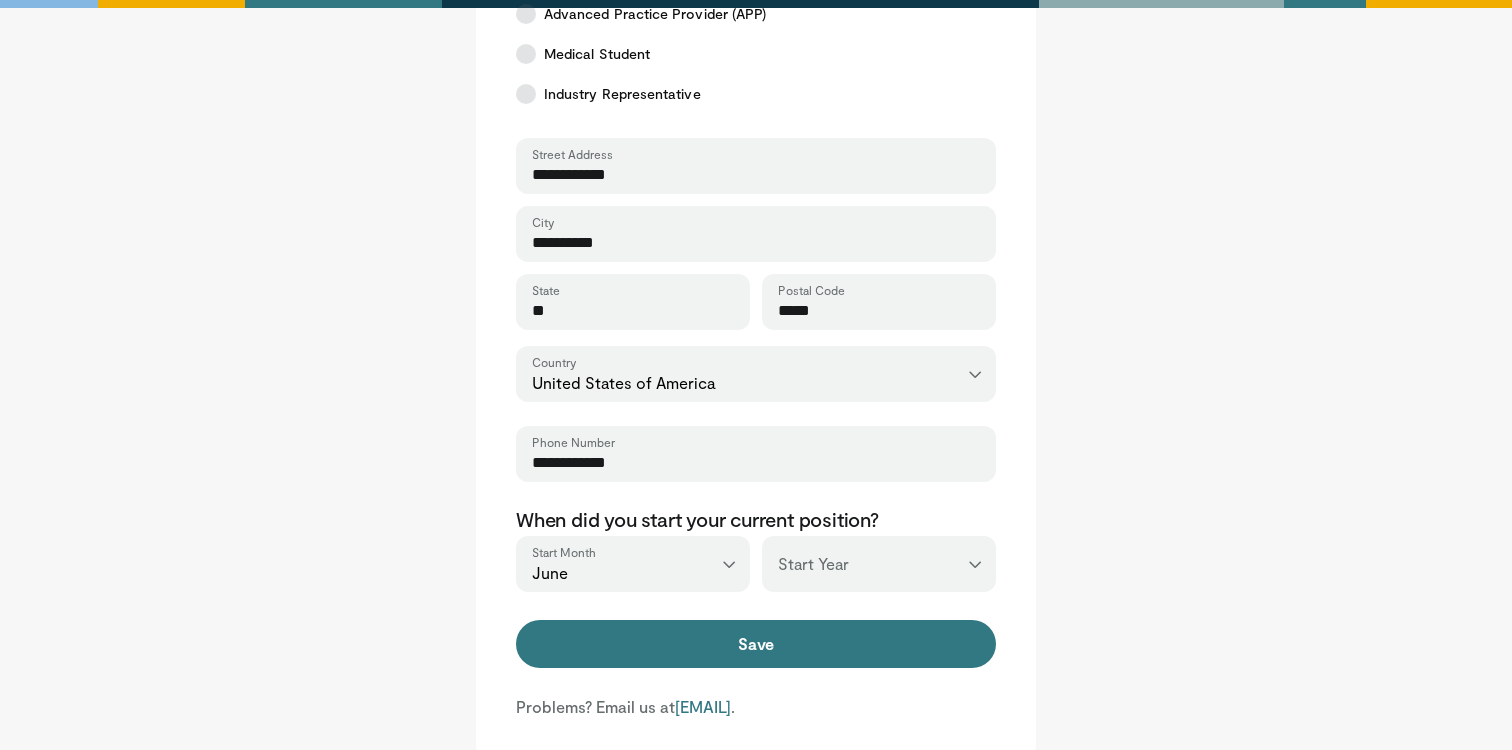 select on "****" 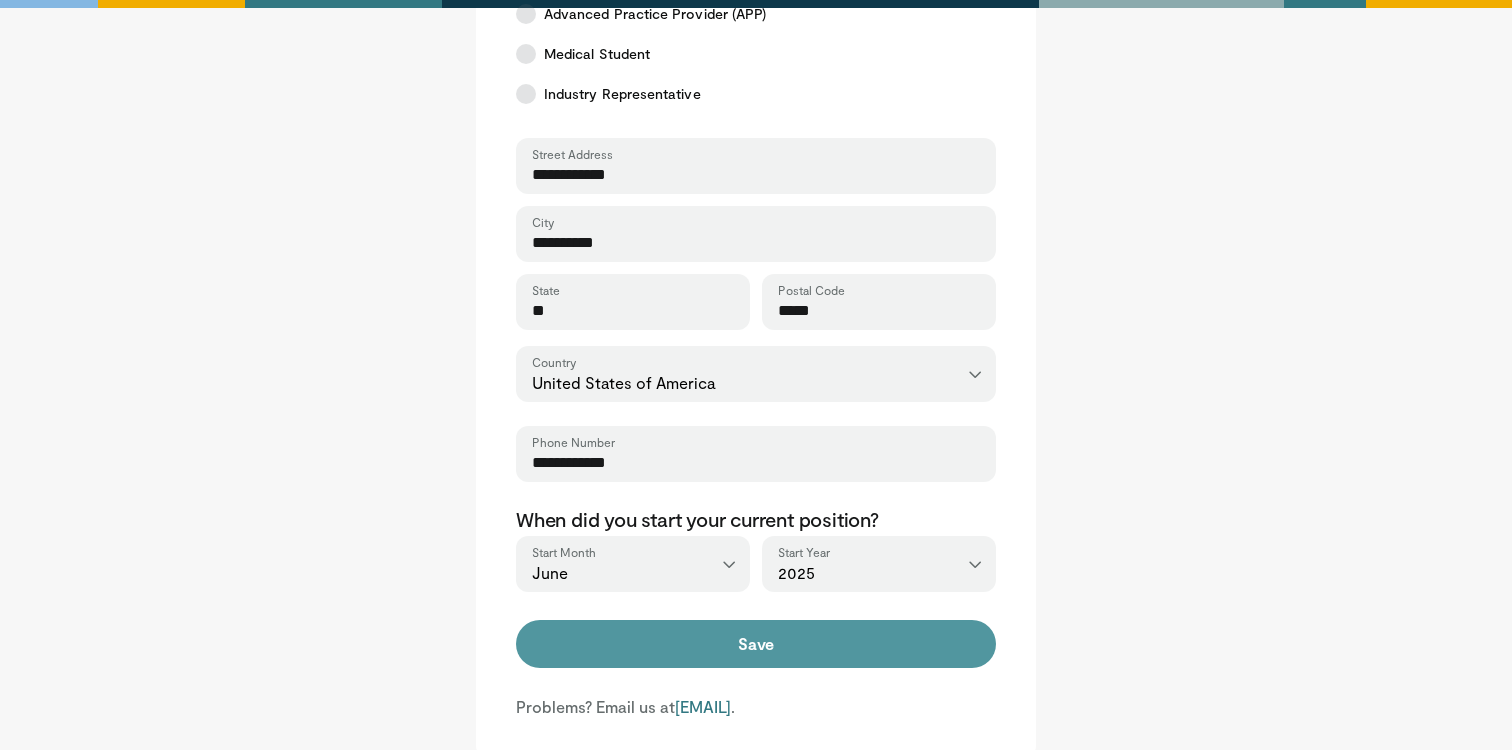 click on "Save" at bounding box center (756, 644) 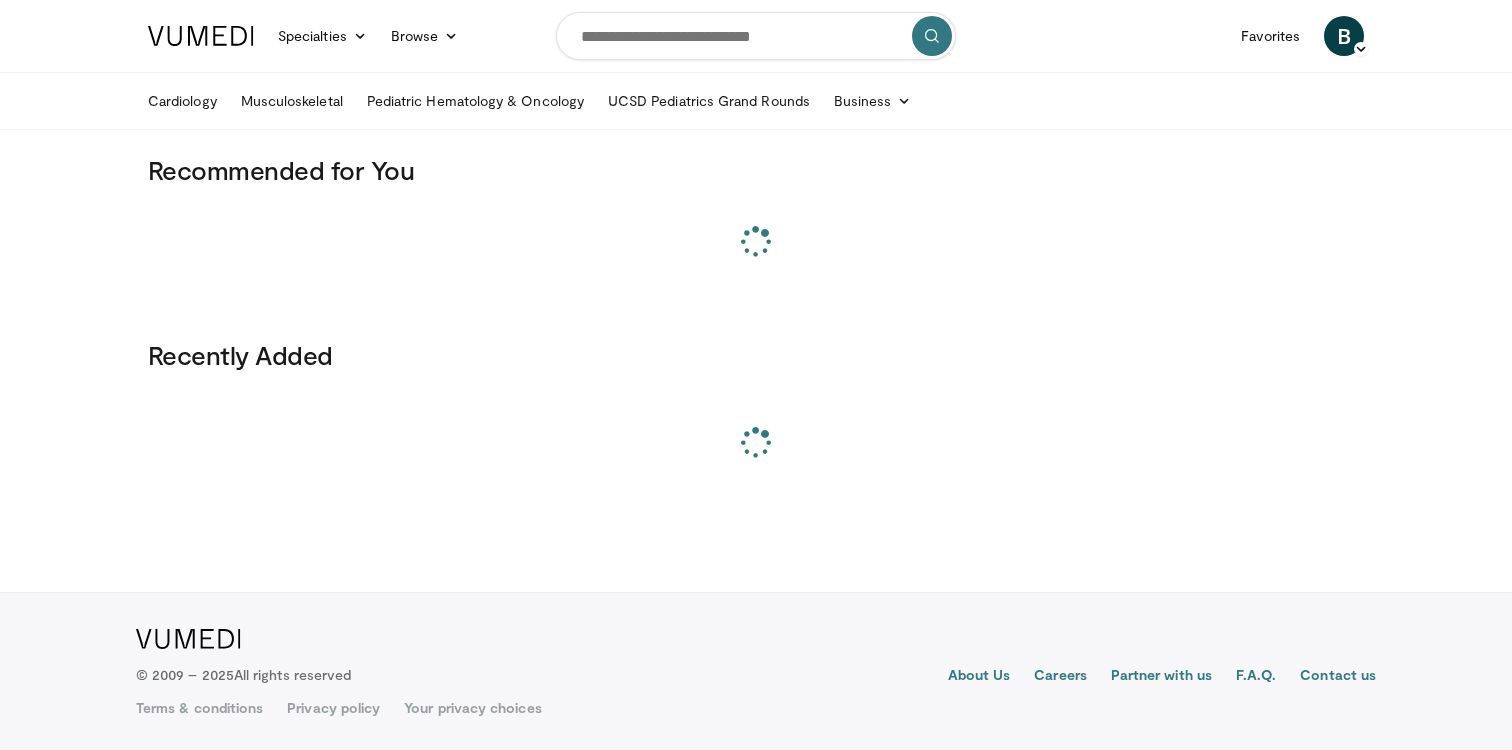 scroll, scrollTop: 0, scrollLeft: 0, axis: both 